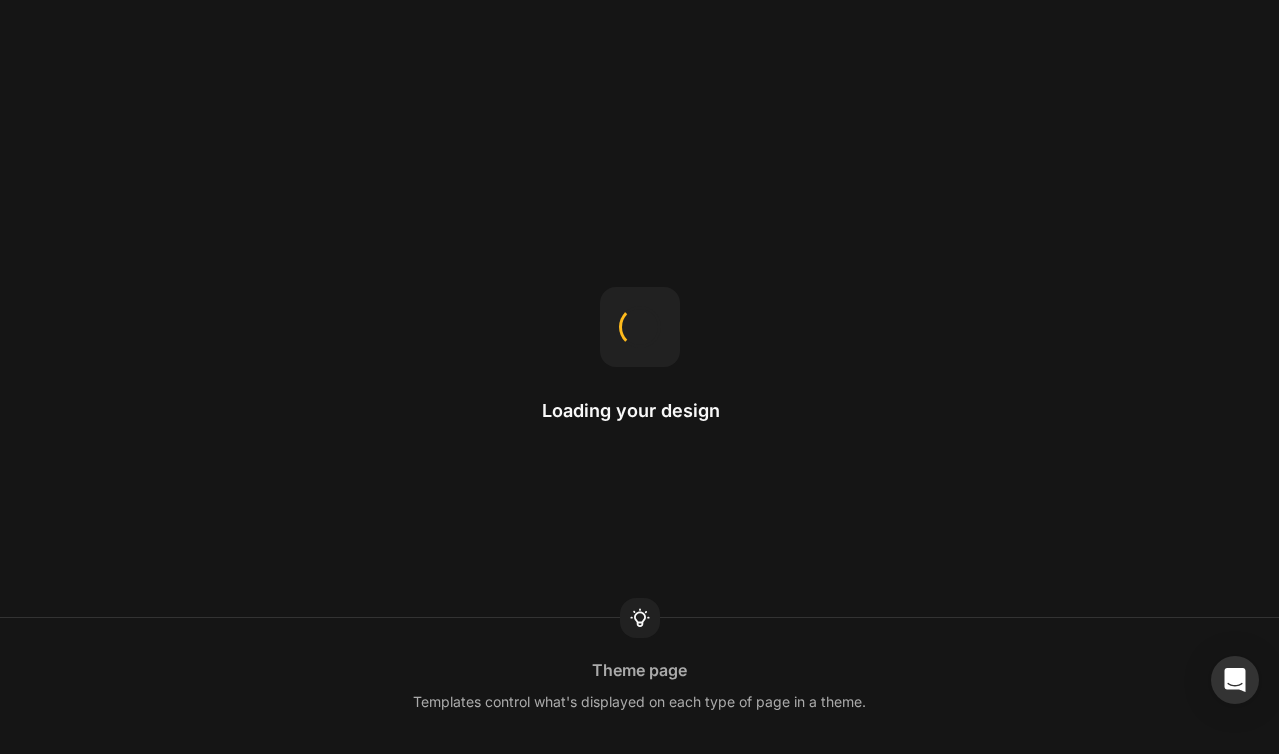 scroll, scrollTop: 0, scrollLeft: 0, axis: both 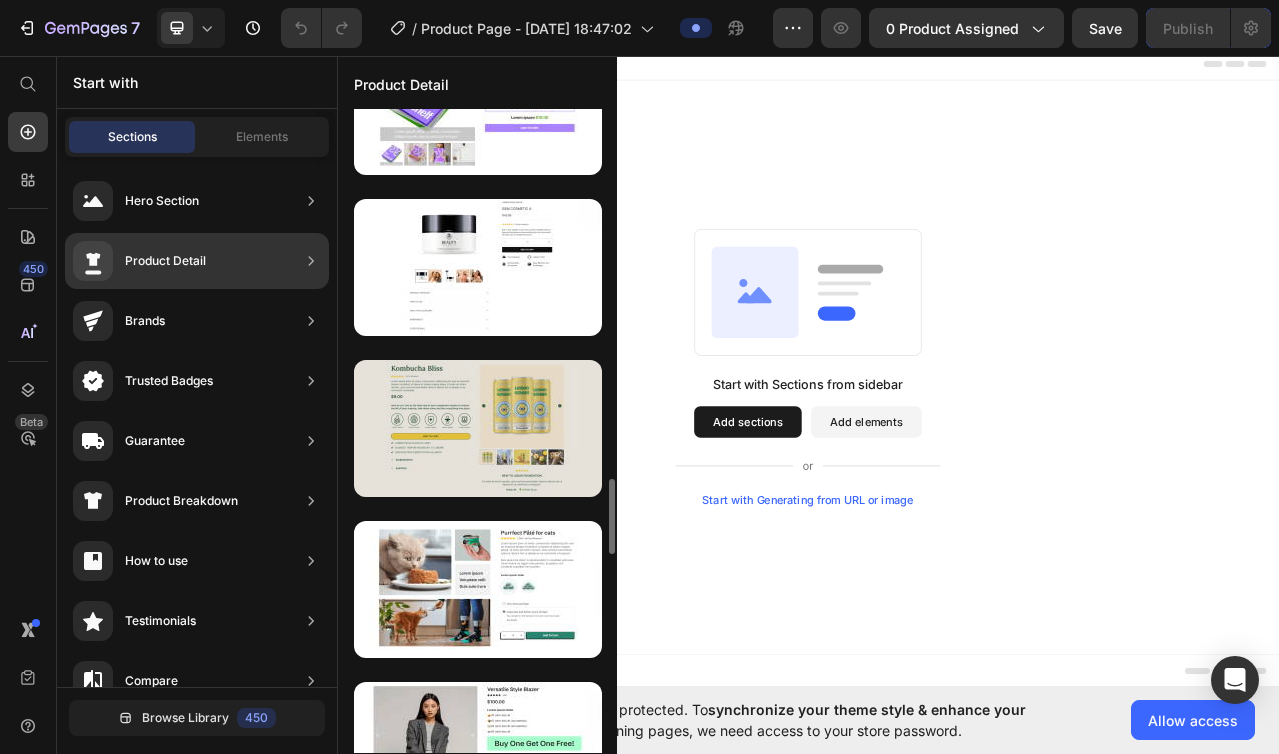 click at bounding box center (478, 428) 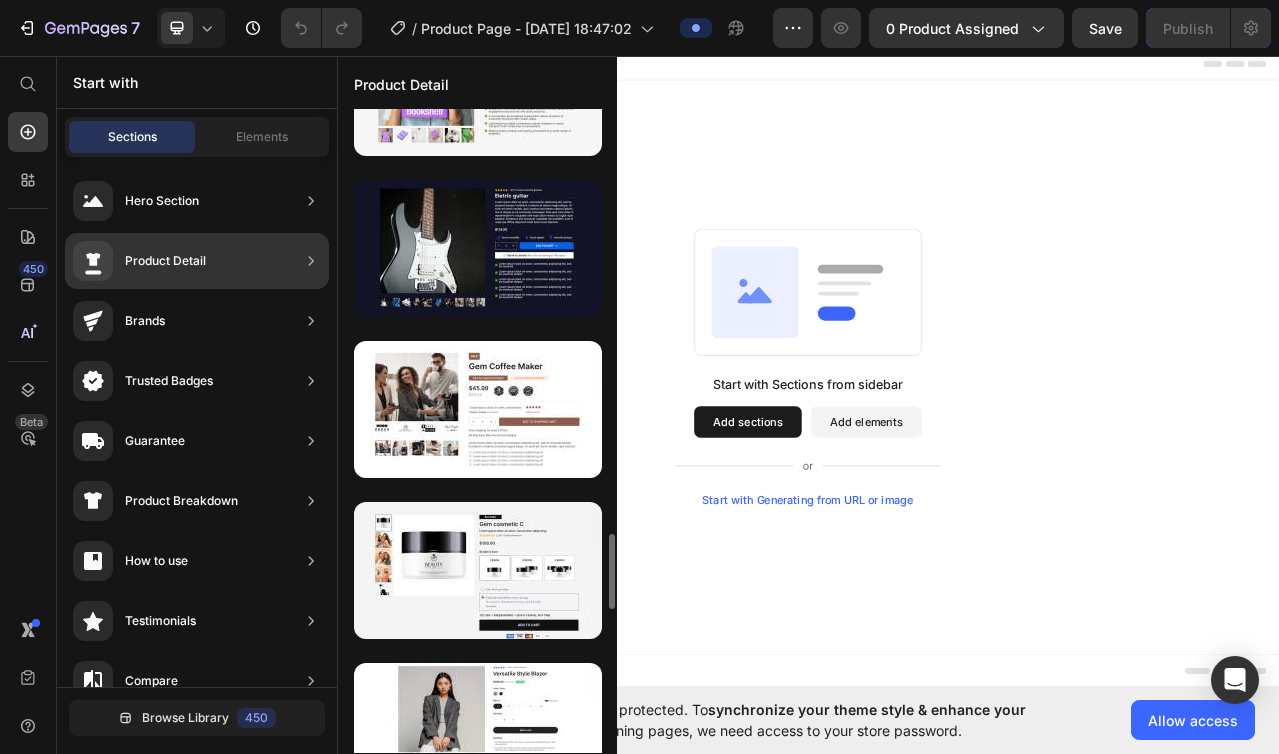 scroll, scrollTop: 2883, scrollLeft: 0, axis: vertical 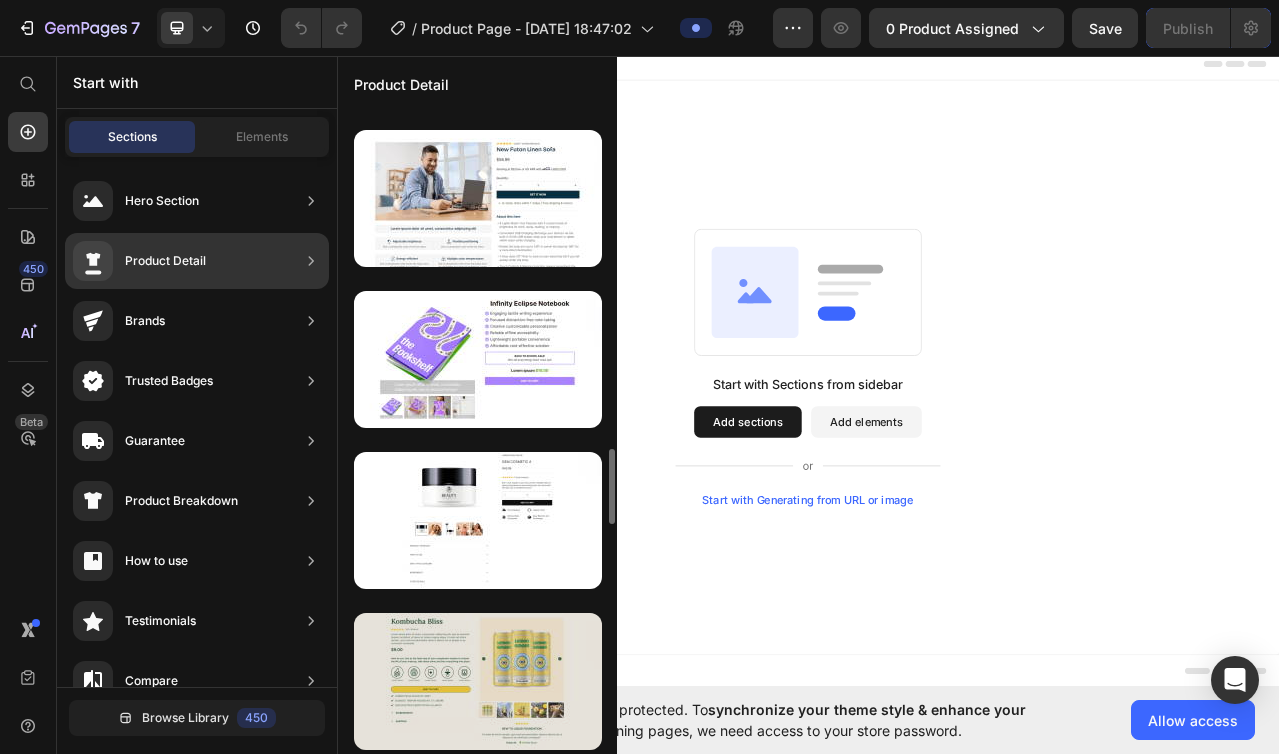 click at bounding box center (478, 681) 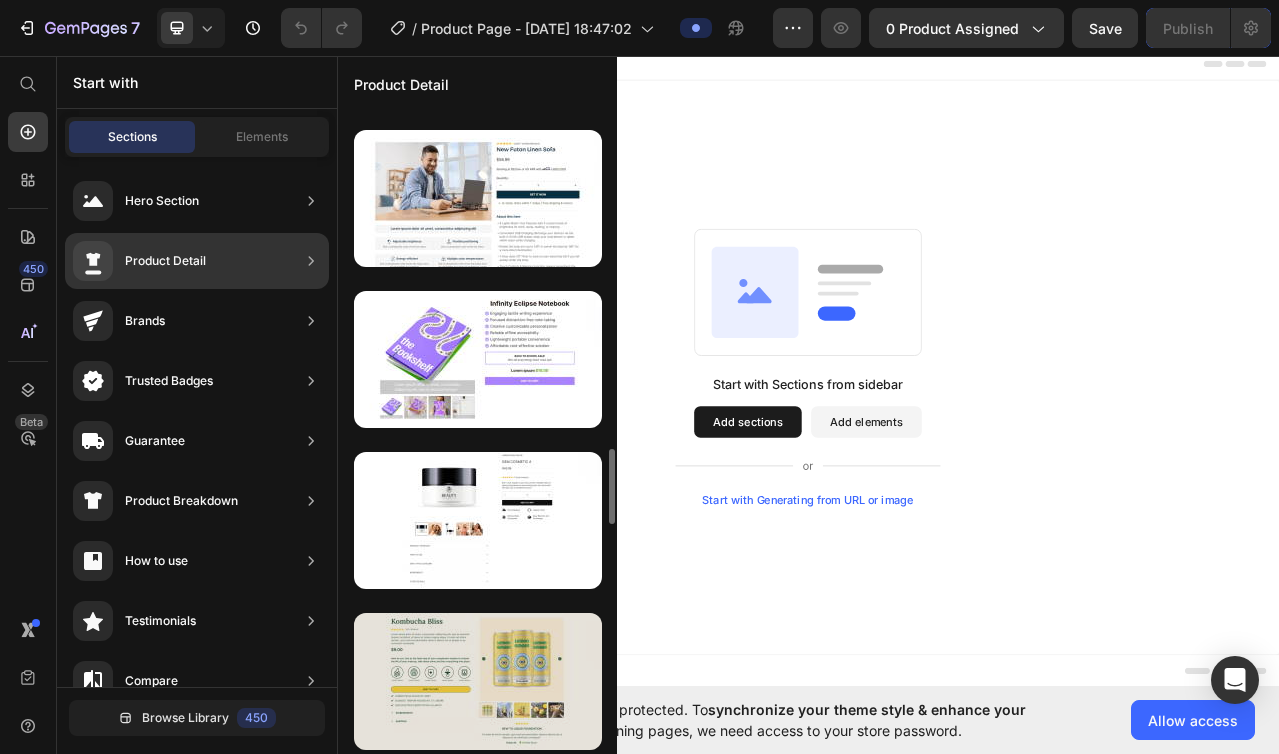 click at bounding box center (478, 681) 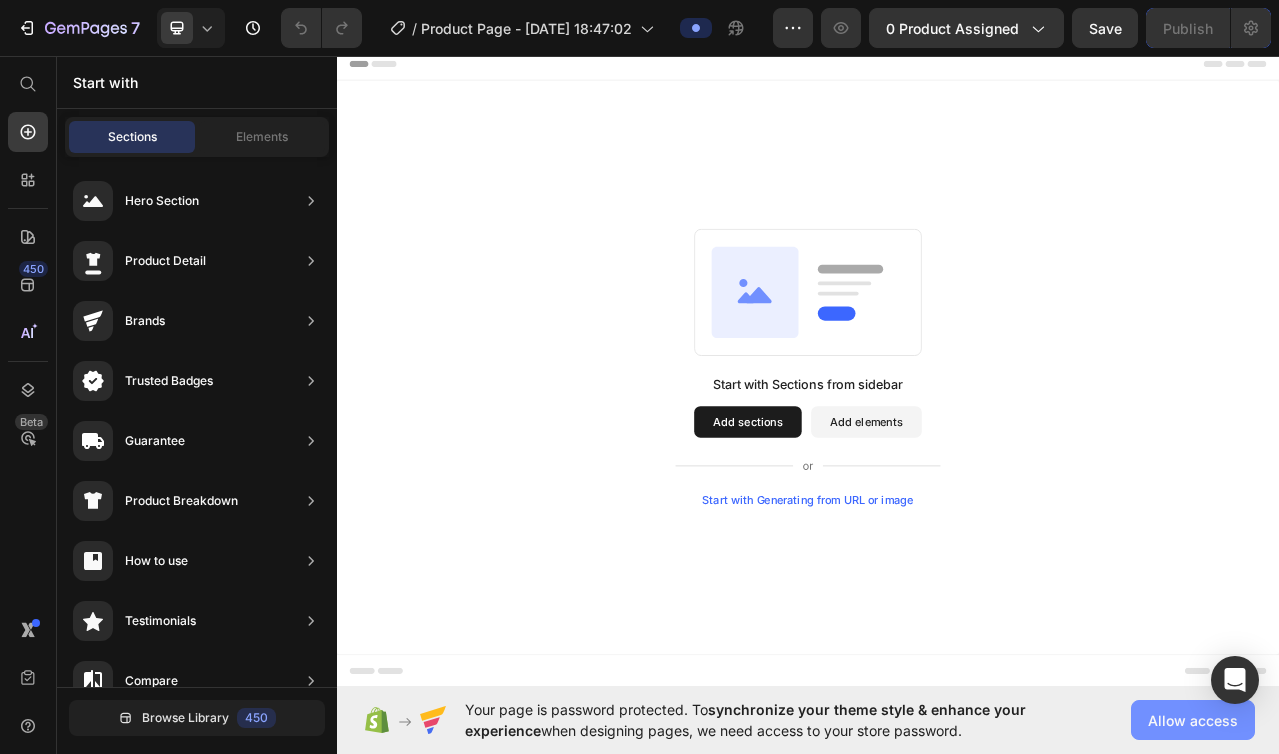 click on "Allow access" 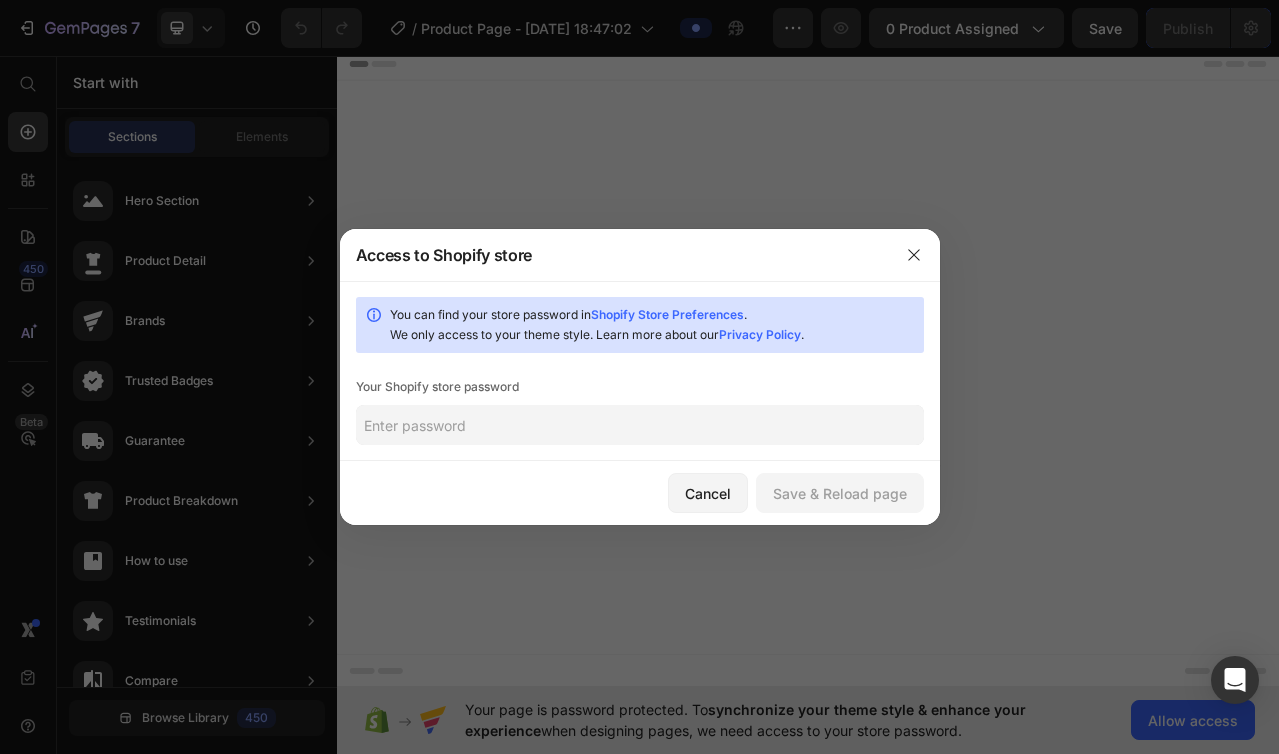 click 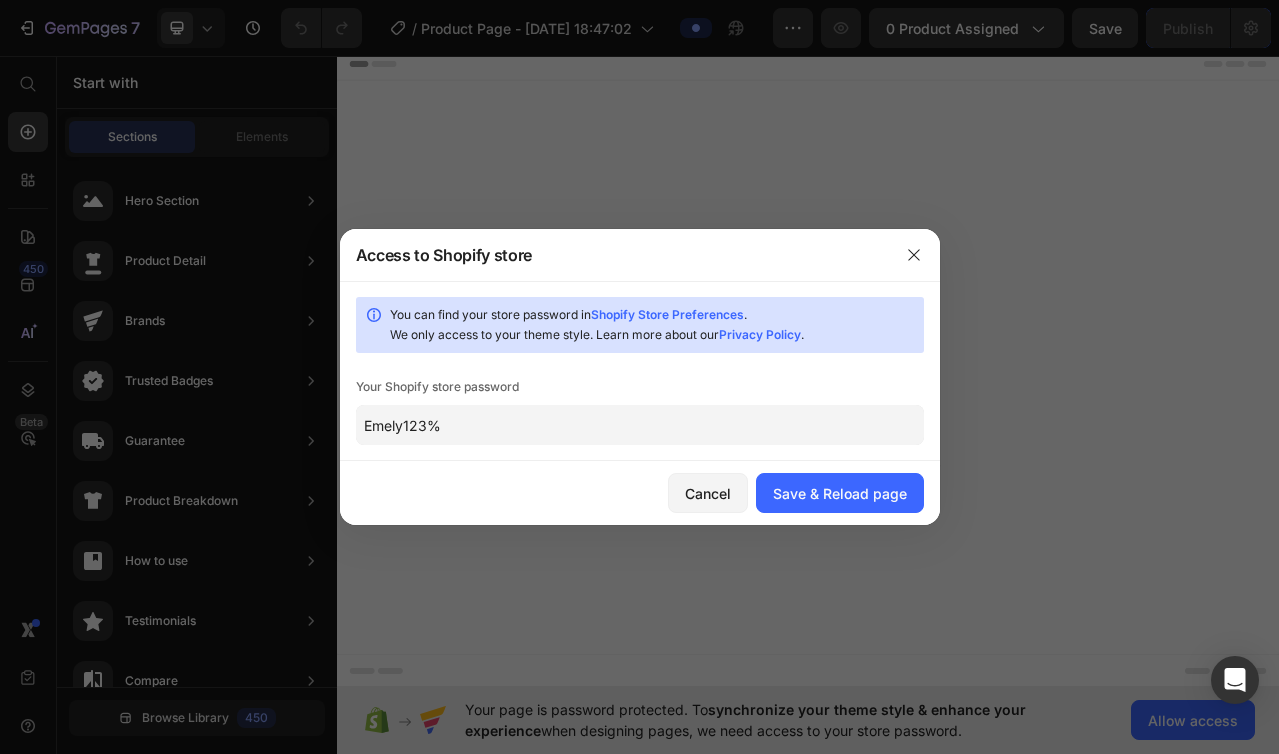 type on "Emely123%" 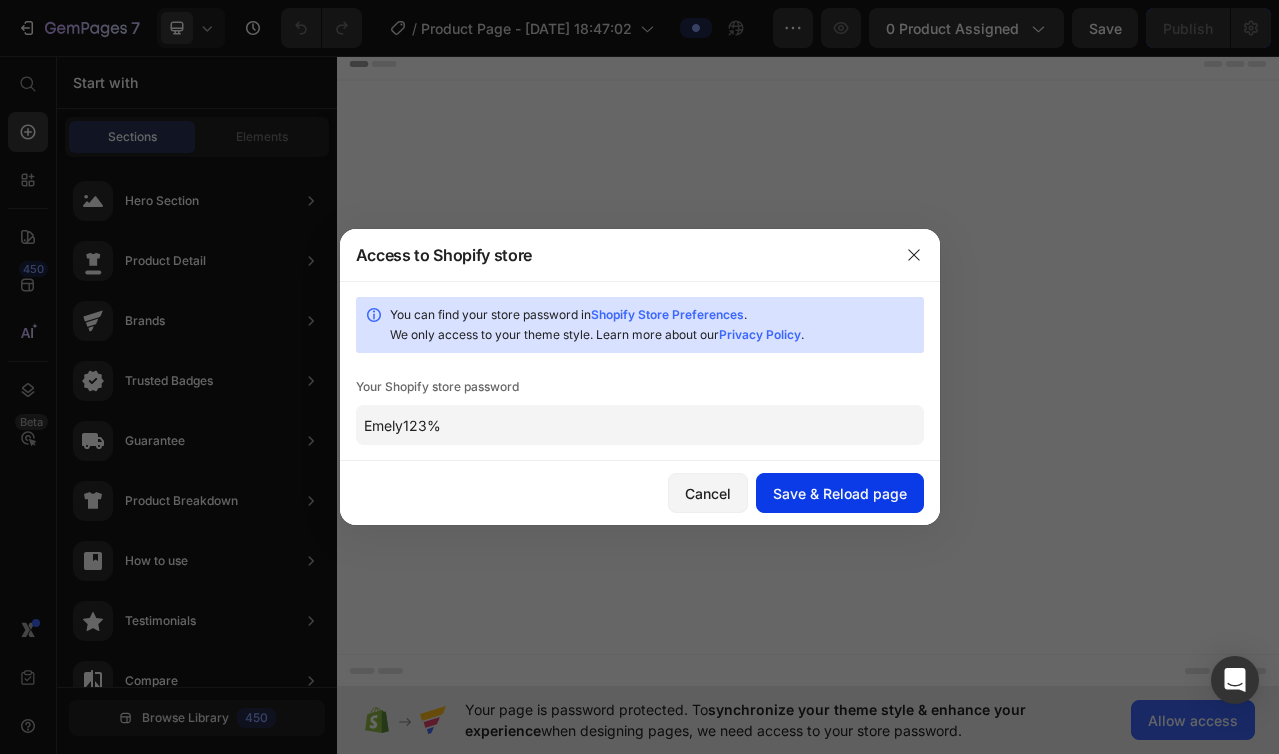 click on "Save & Reload page" at bounding box center [840, 493] 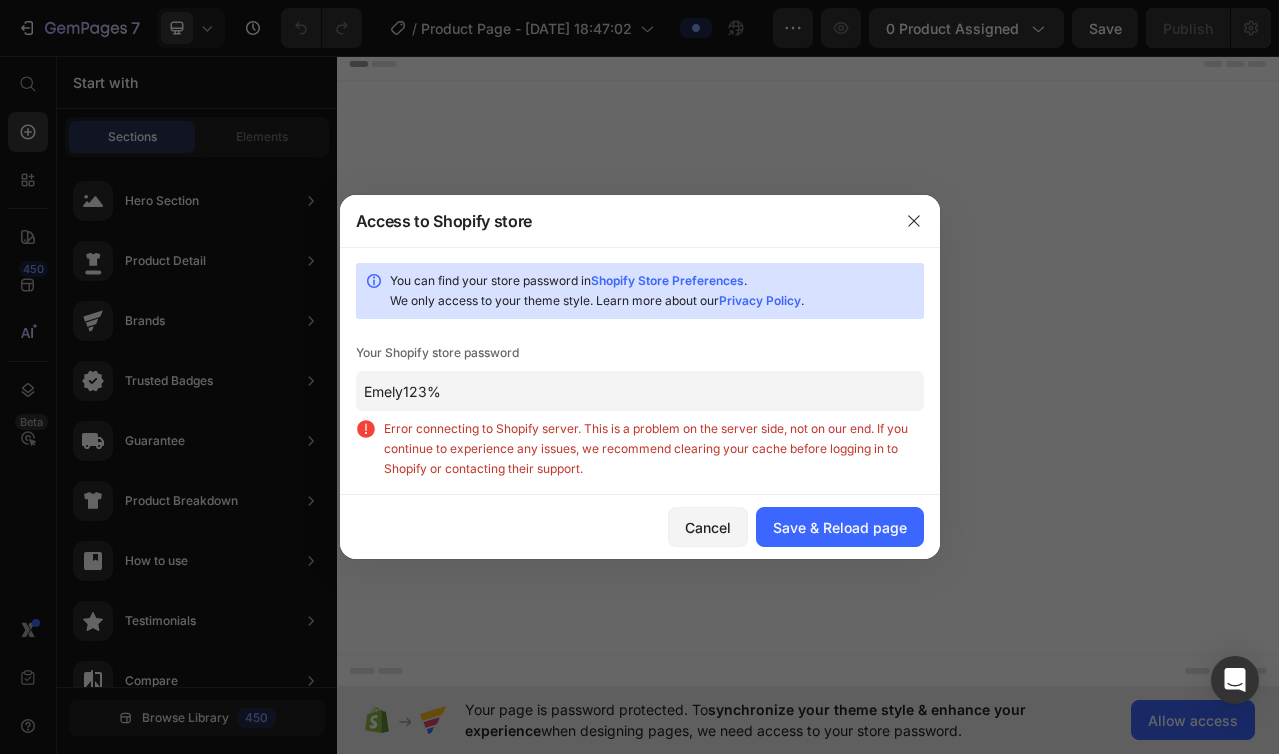 click on "Emely123%" 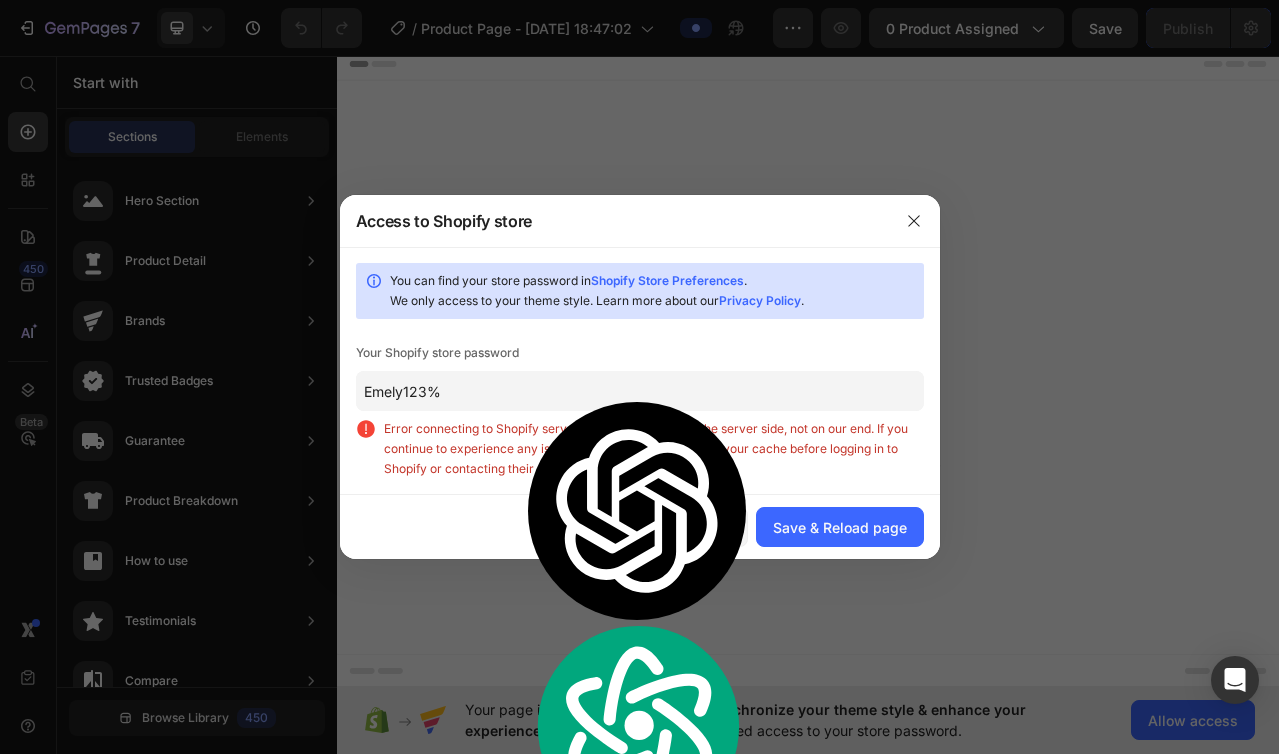 click at bounding box center (639, 377) 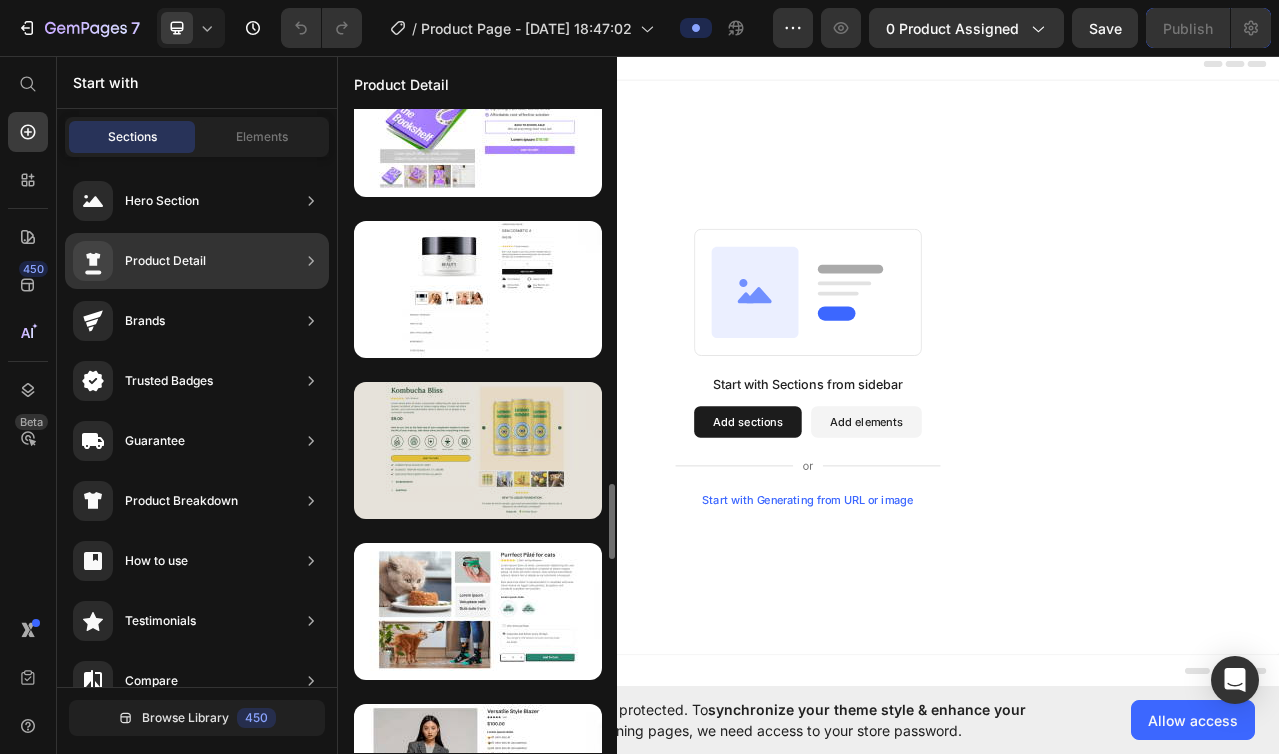 scroll, scrollTop: 3127, scrollLeft: 0, axis: vertical 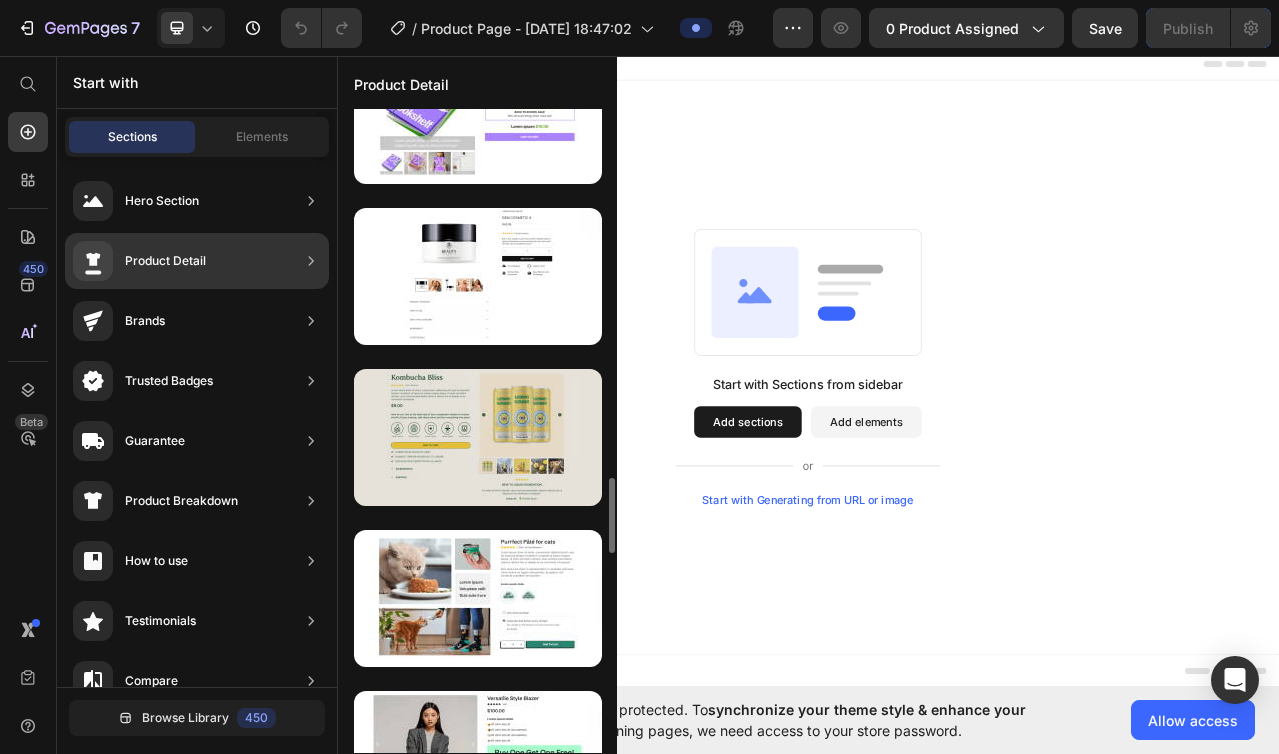 click at bounding box center [478, 437] 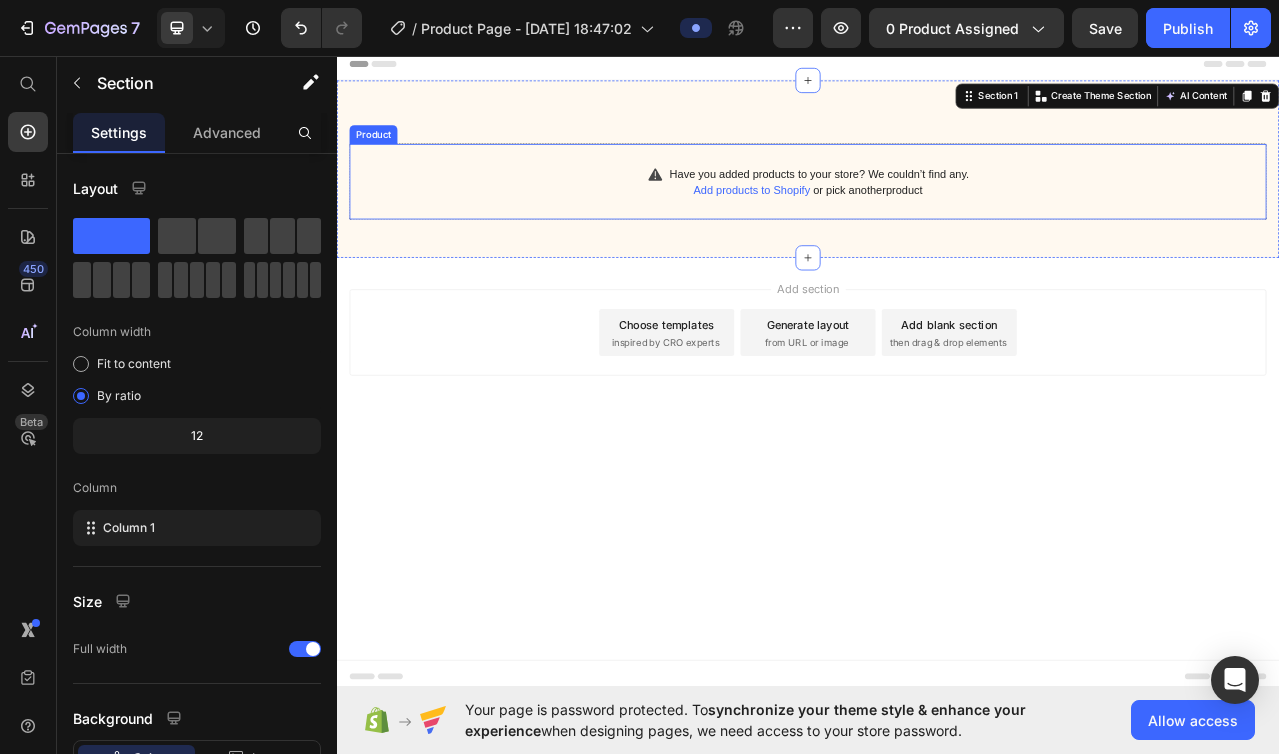 click on "Add products to Shopify" at bounding box center (865, 229) 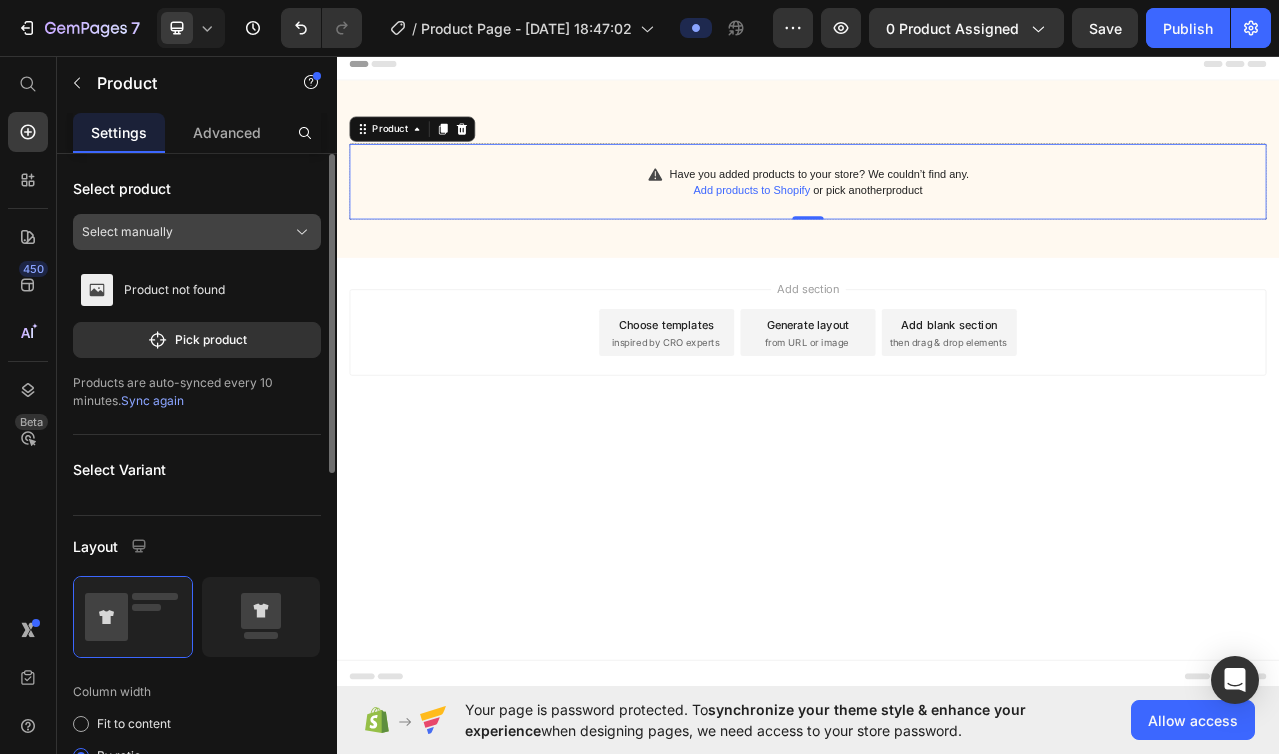 click on "Select manually" 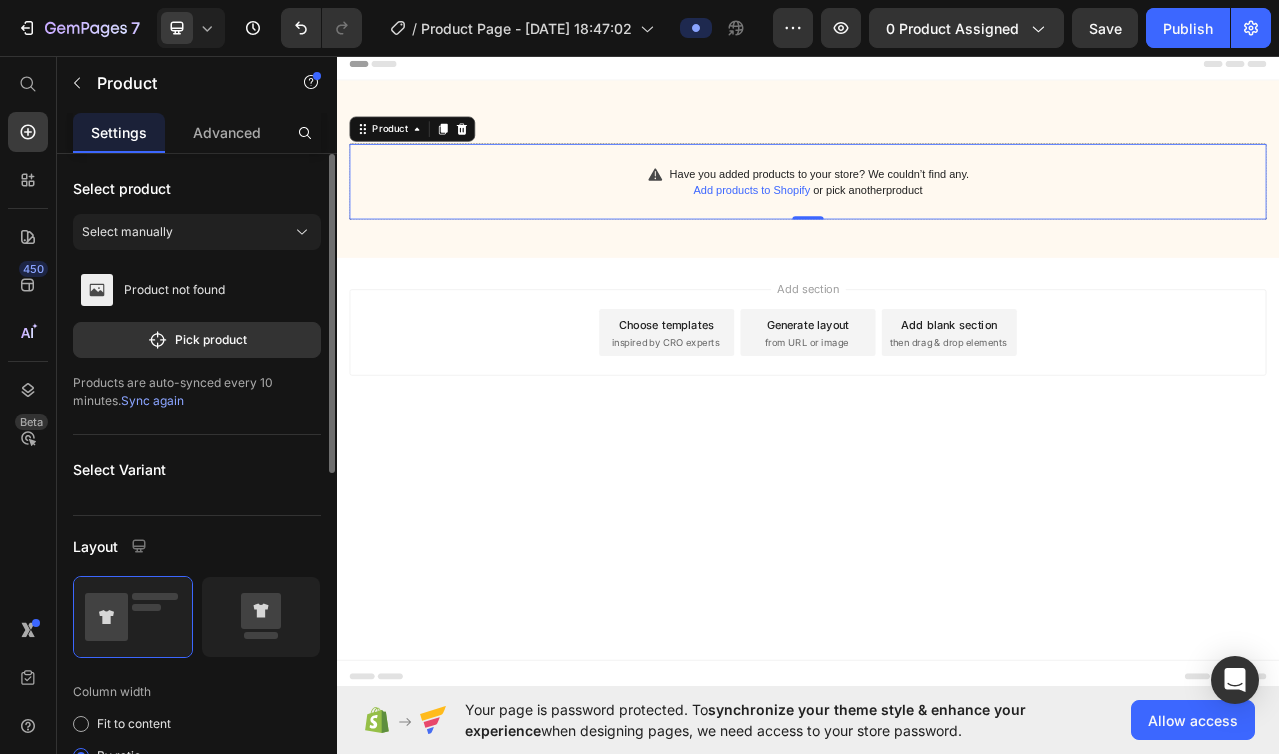 click on "Products are auto-synced every 10 minutes.  Sync again" at bounding box center [197, 392] 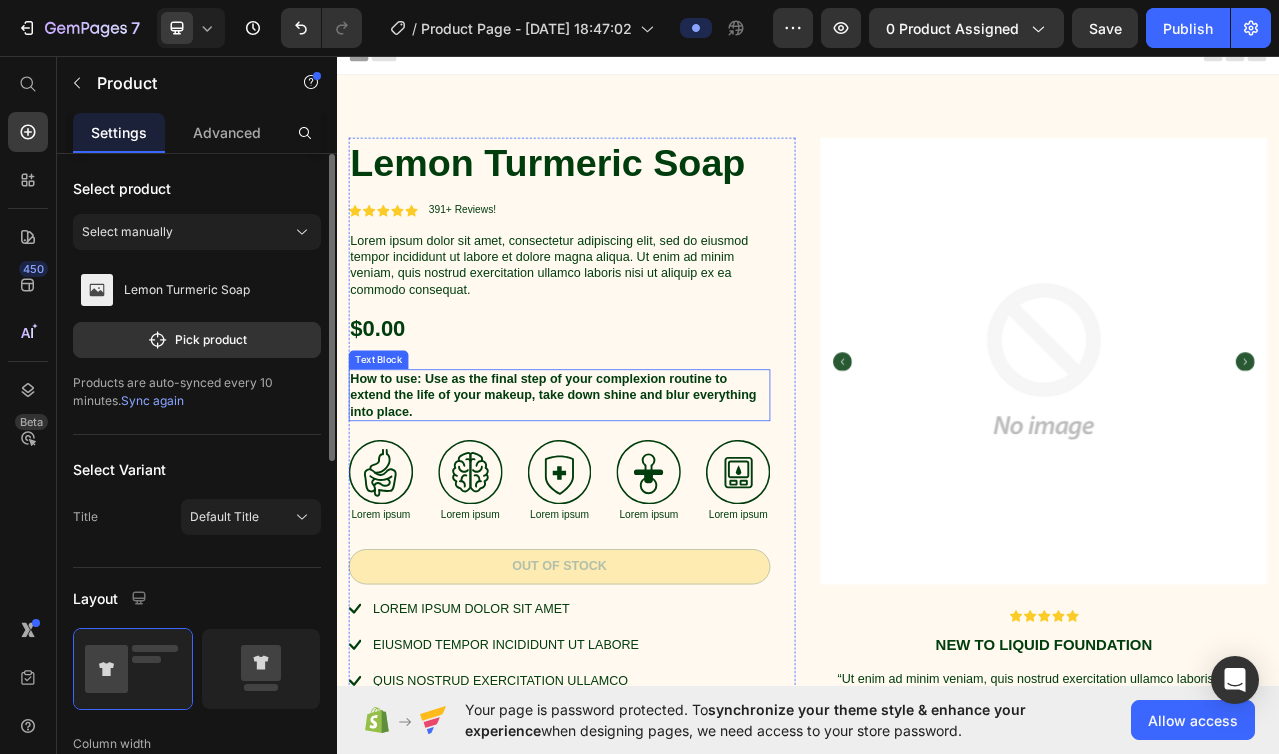 scroll, scrollTop: 0, scrollLeft: 0, axis: both 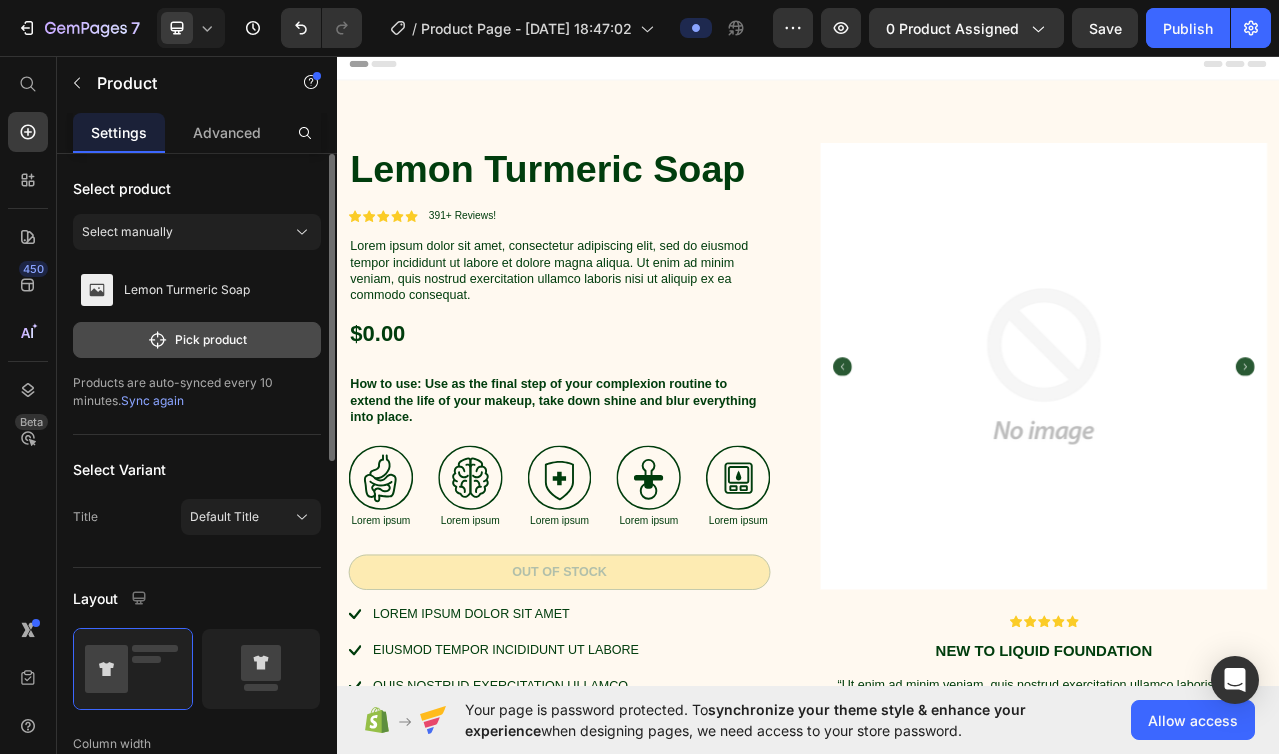 click on "Pick product" at bounding box center [197, 340] 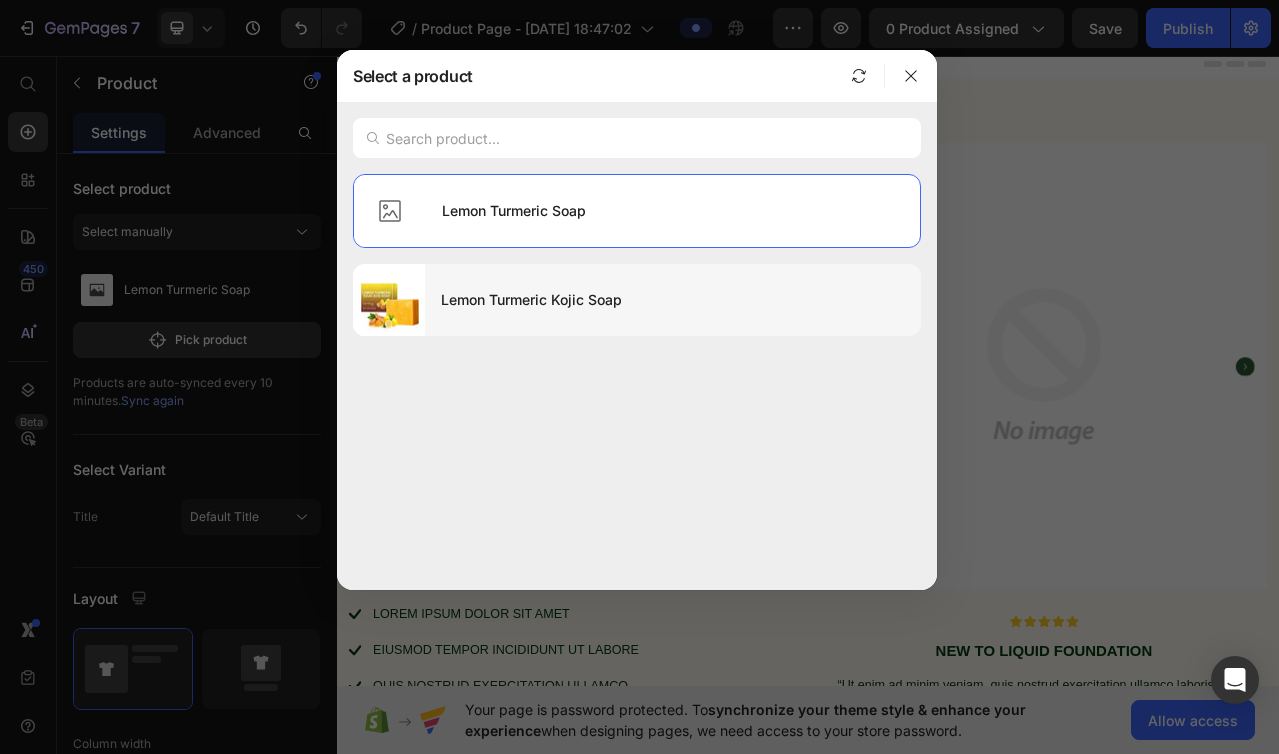 click on "Lemon Turmeric Kojic Soap" at bounding box center (673, 300) 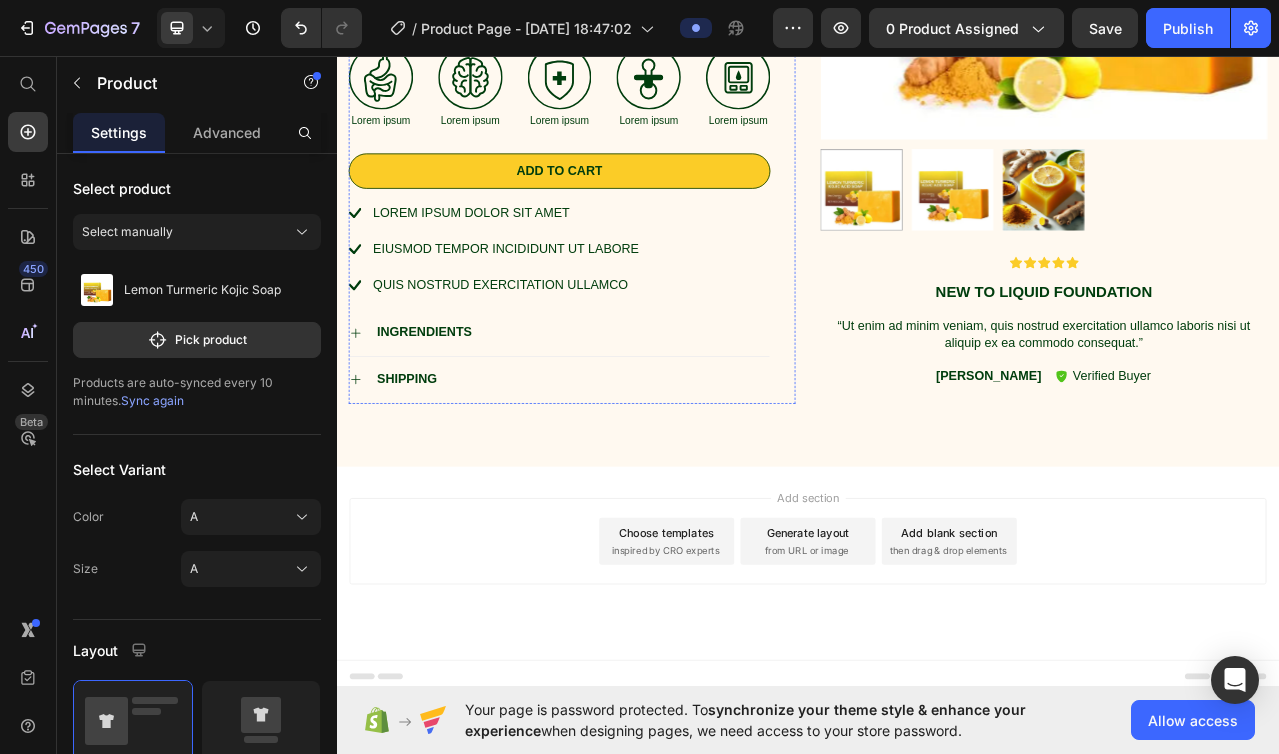 scroll, scrollTop: 0, scrollLeft: 0, axis: both 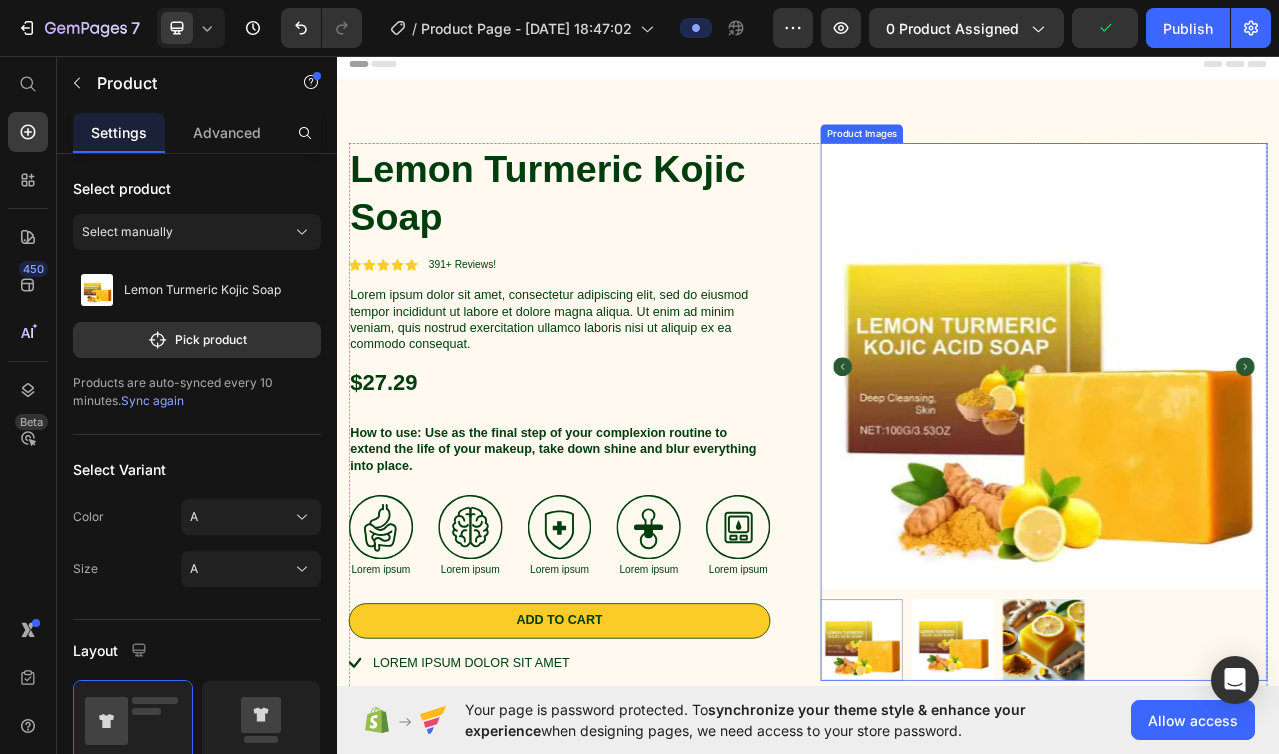 click at bounding box center [1237, 453] 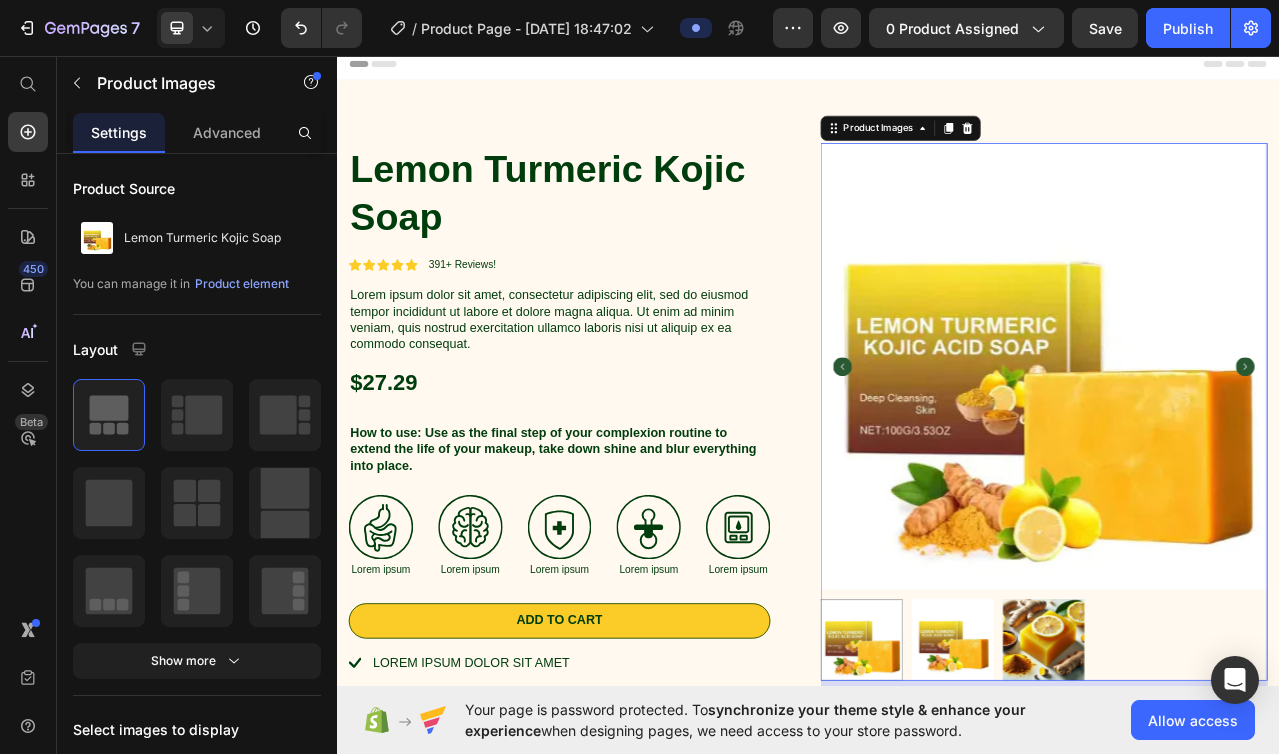 click at bounding box center (1121, 802) 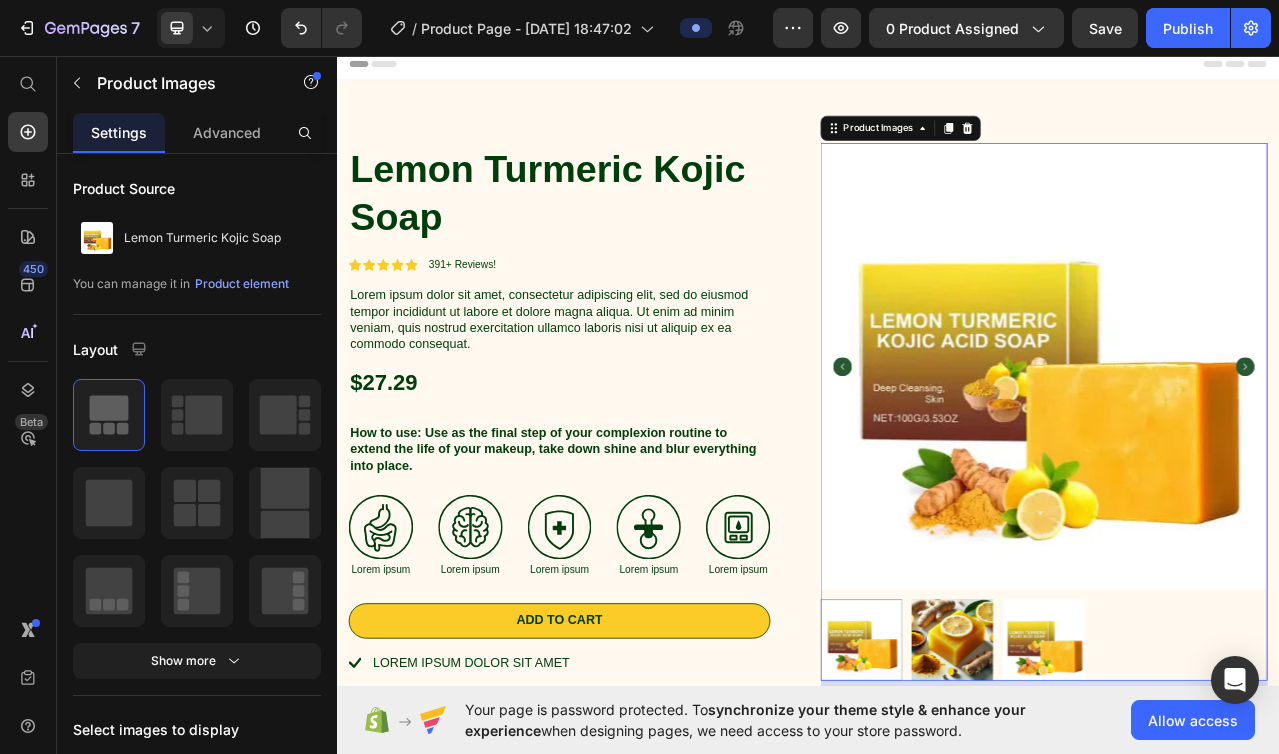click at bounding box center [1237, 802] 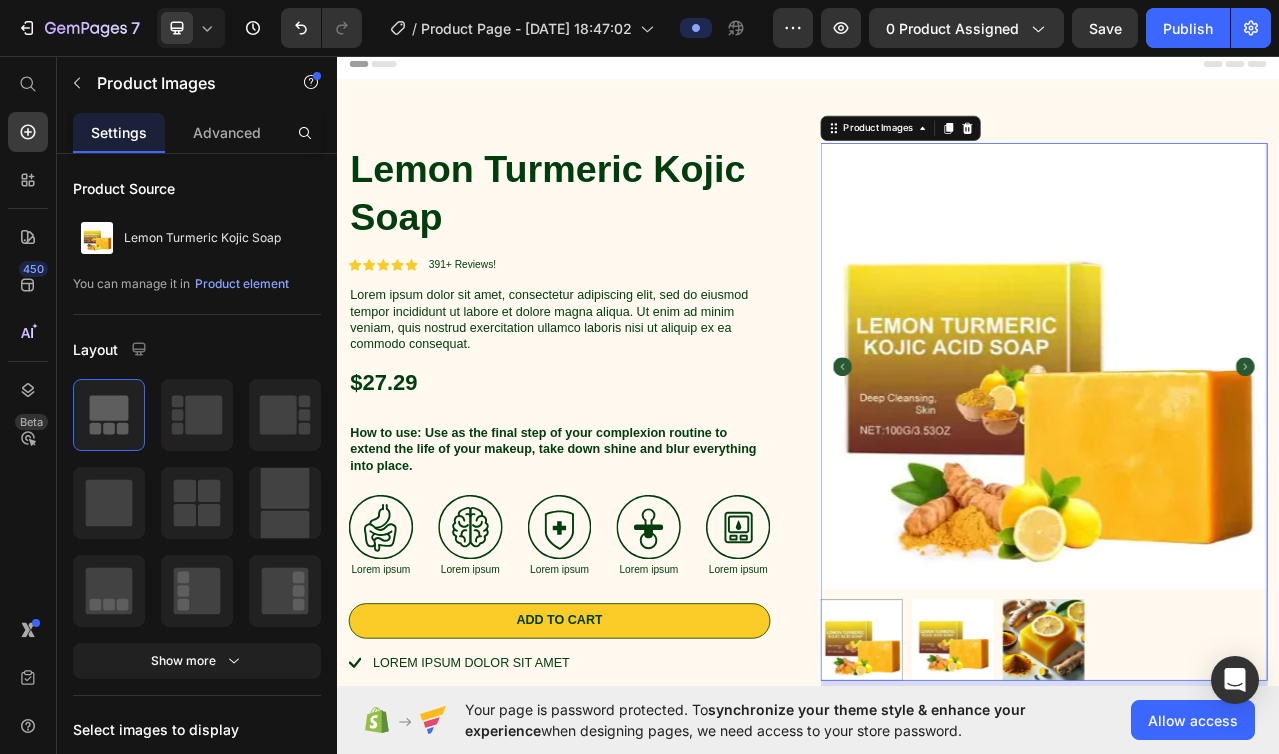 click at bounding box center (1005, 802) 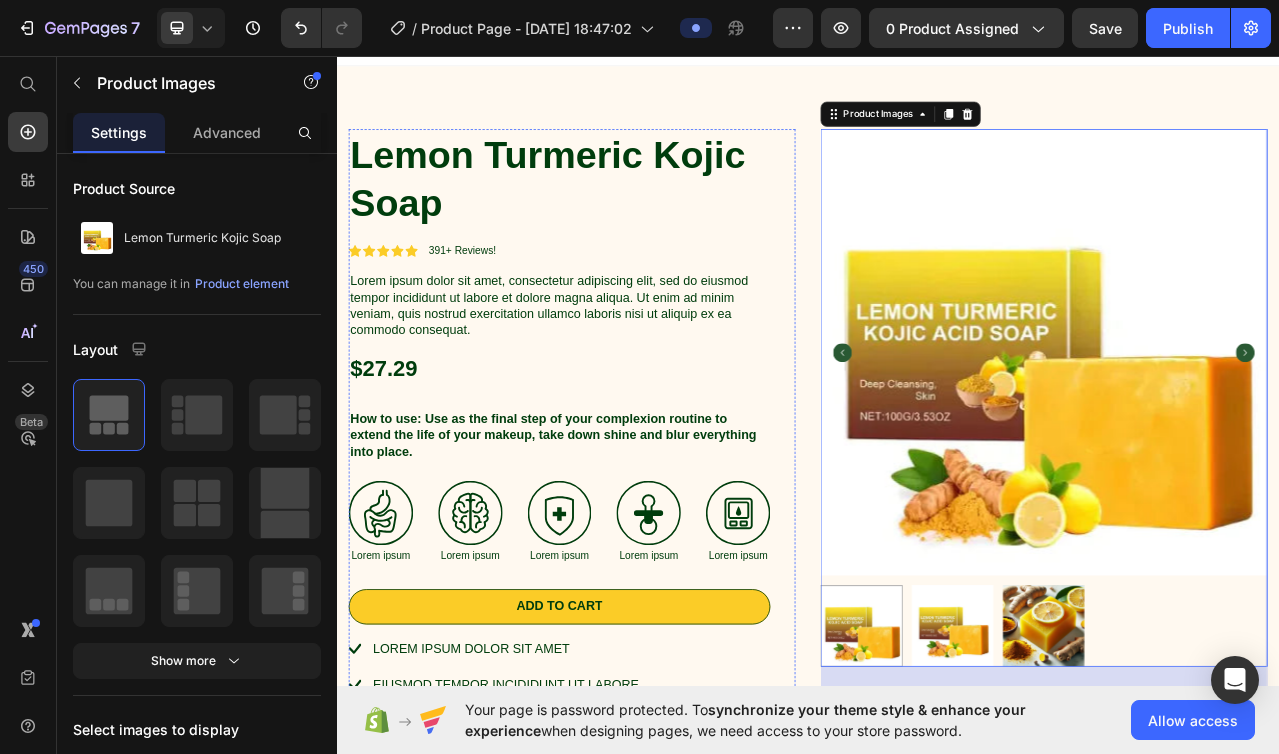 scroll, scrollTop: 0, scrollLeft: 0, axis: both 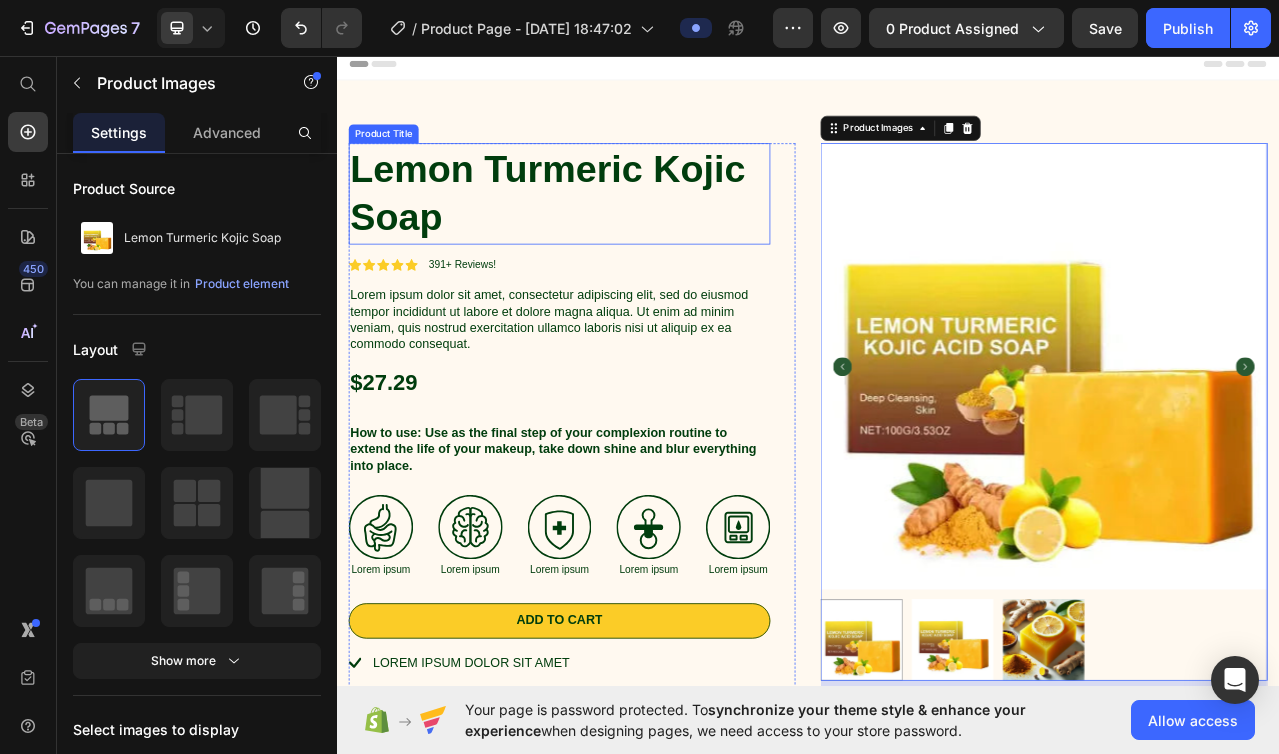 click on "Lemon Turmeric Kojic Soap" at bounding box center (620, 233) 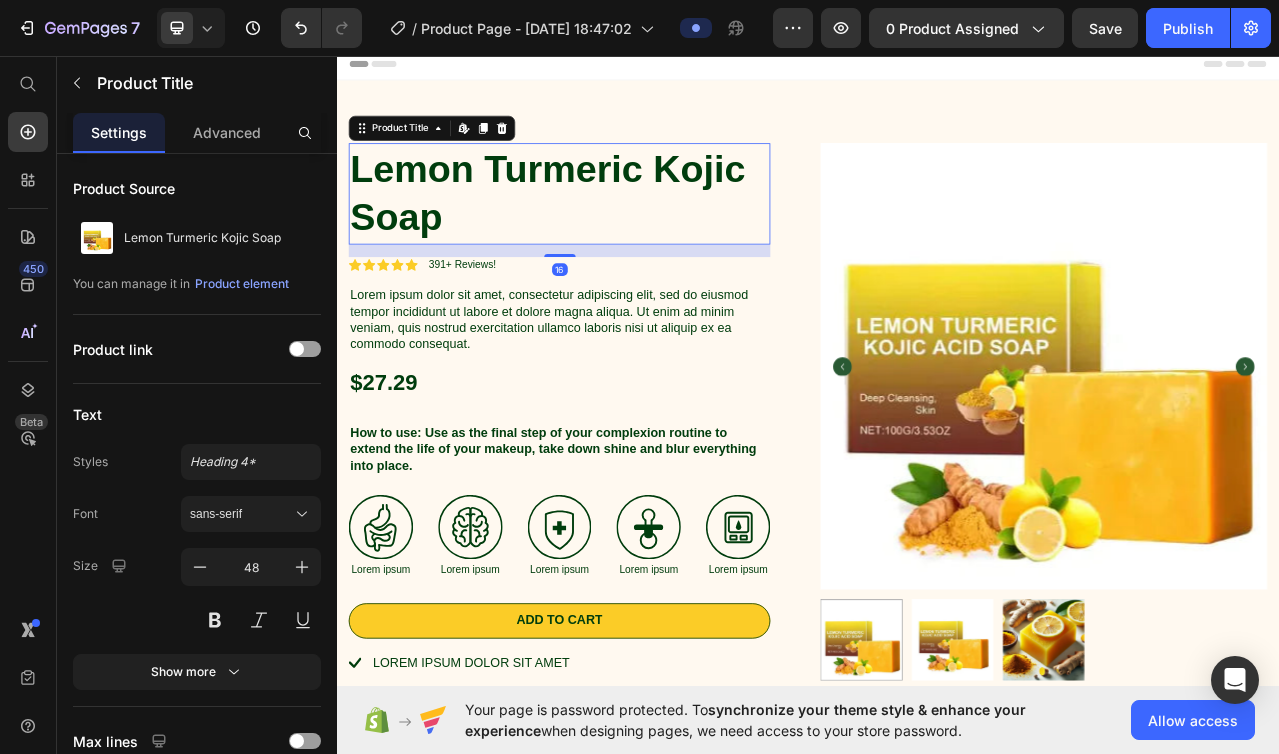 click on "Lemon Turmeric Kojic Soap" at bounding box center [620, 233] 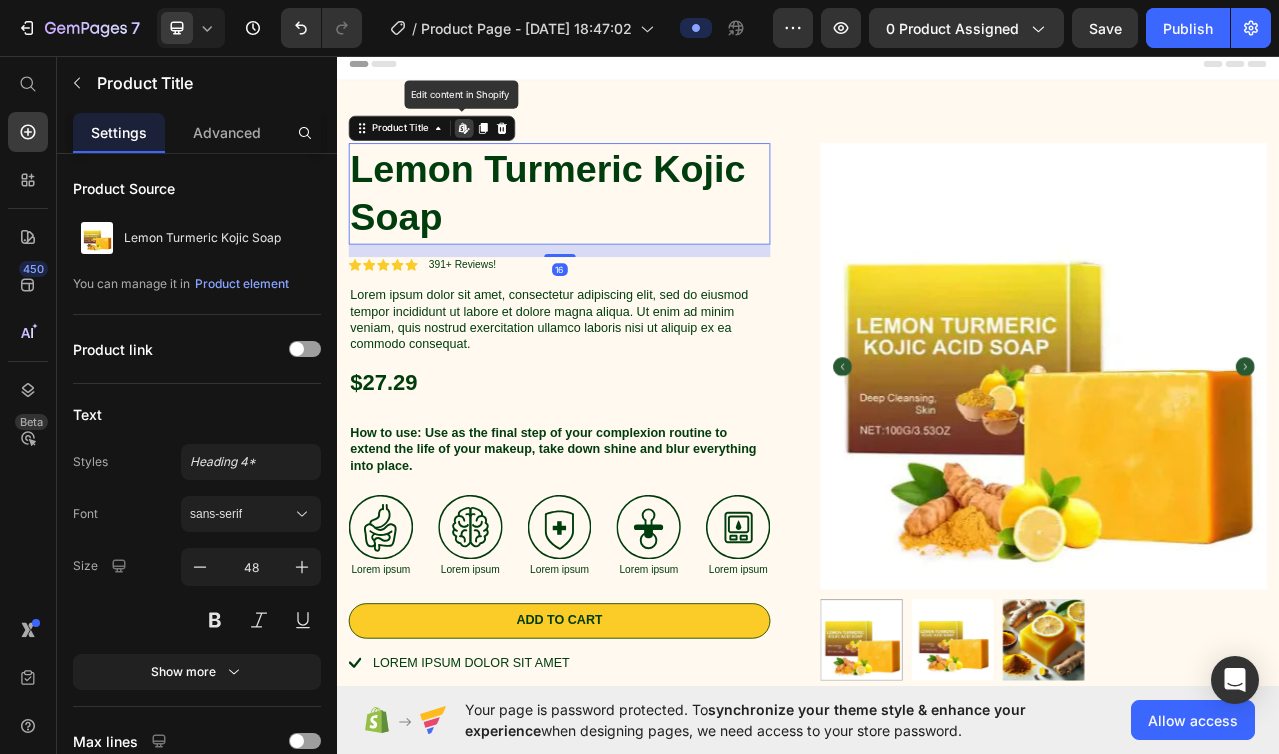 click on "Lemon Turmeric Kojic Soap" at bounding box center (620, 233) 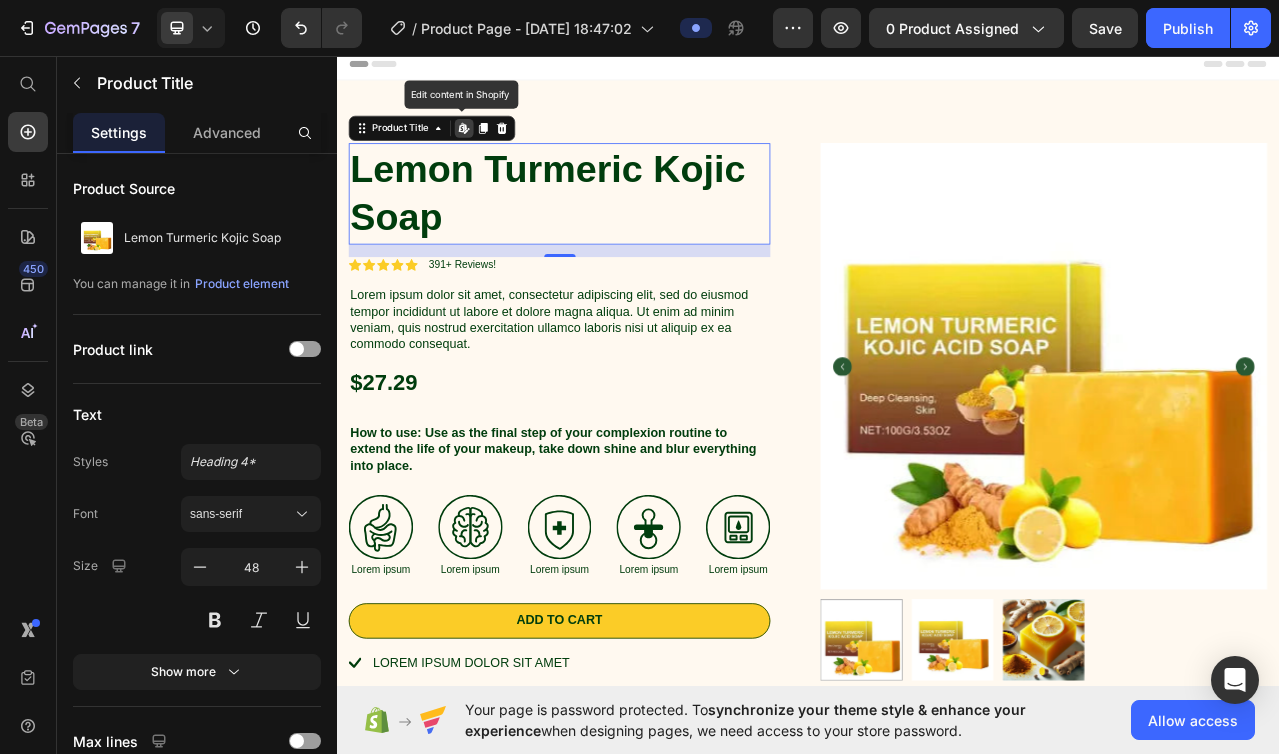 click on "Lemon Turmeric Kojic Soap" at bounding box center [620, 233] 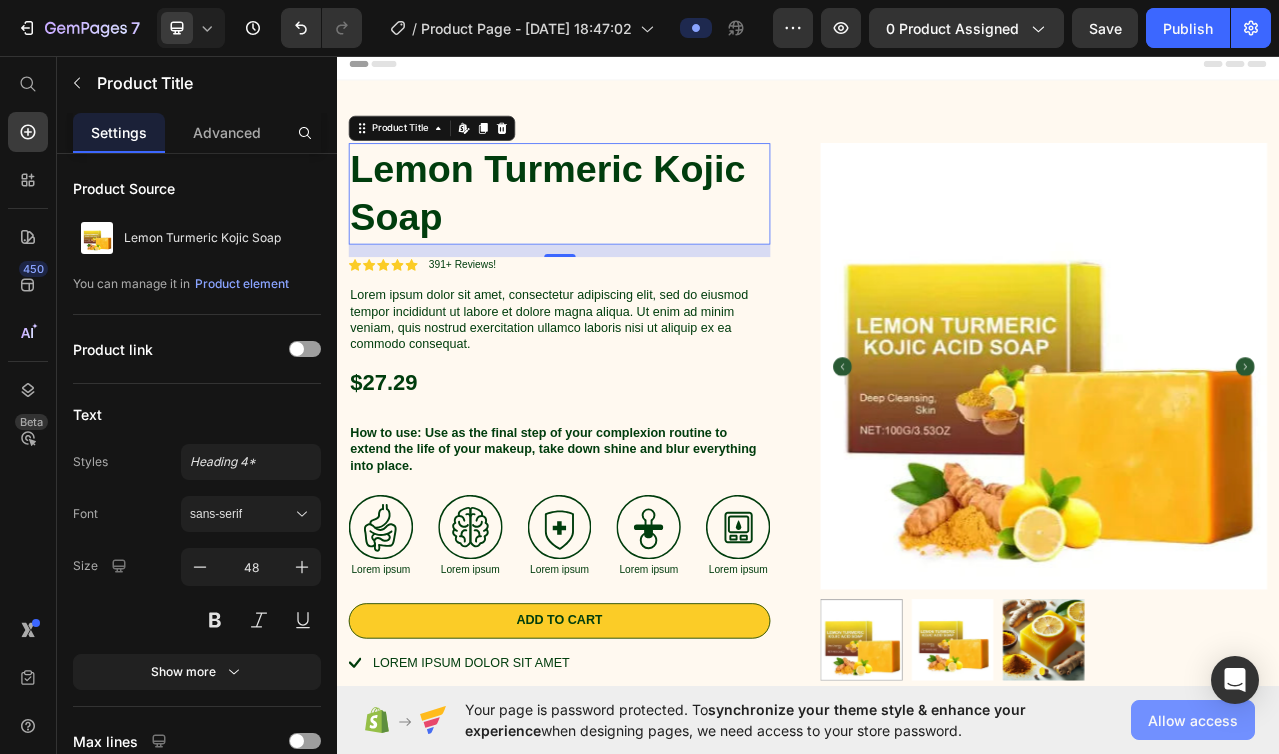 click on "Allow access" 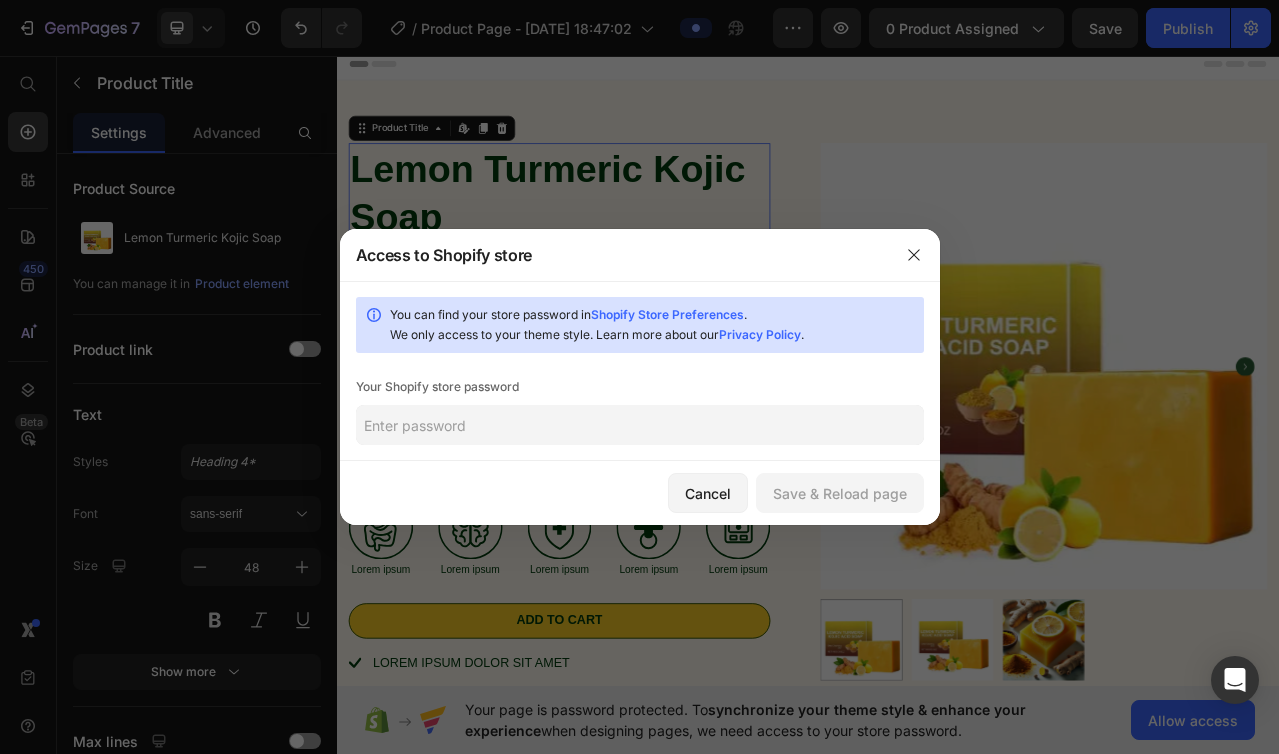 click 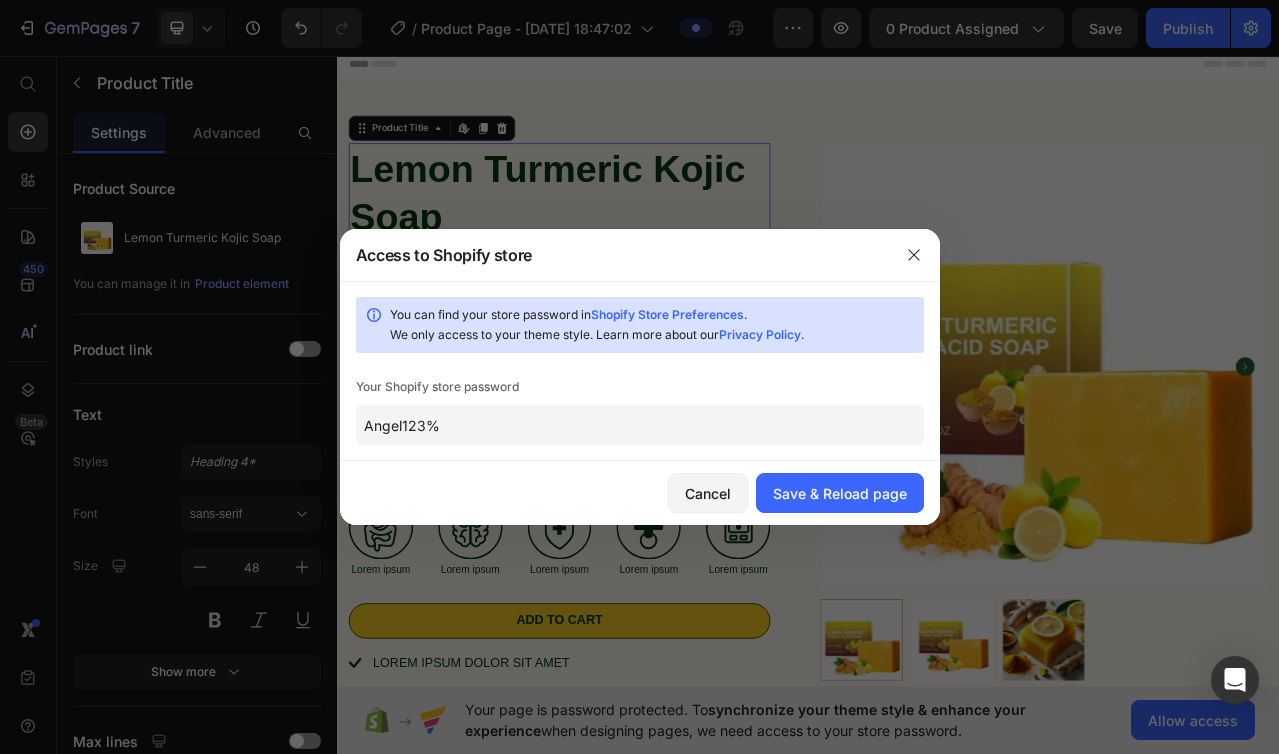 type on "Angel123%" 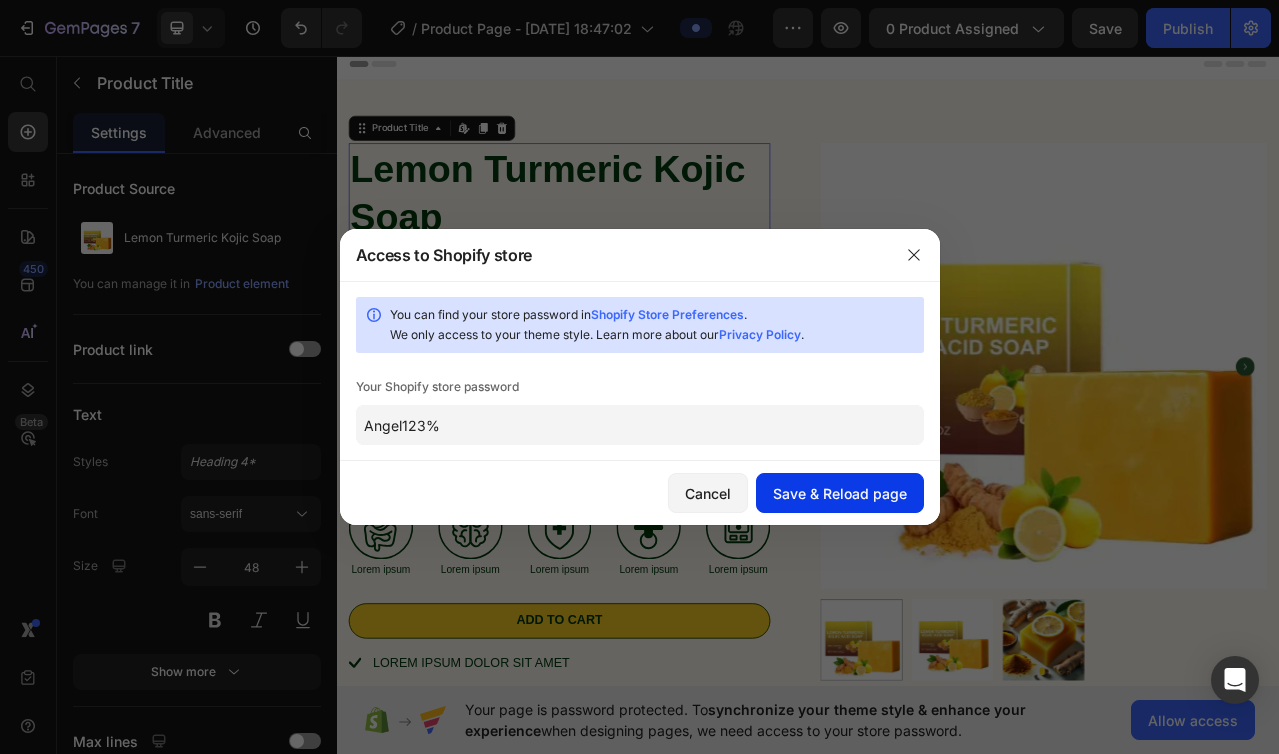 click on "Save & Reload page" at bounding box center [840, 493] 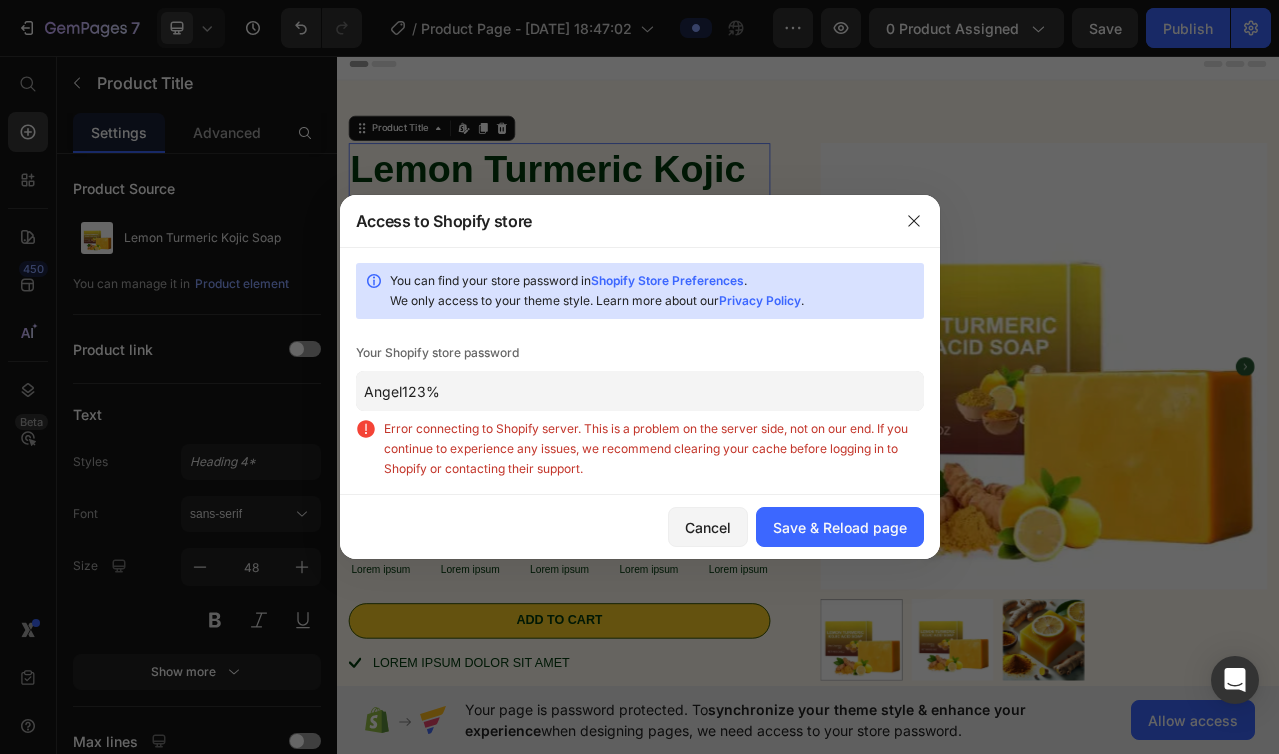 type on "Angel123%" 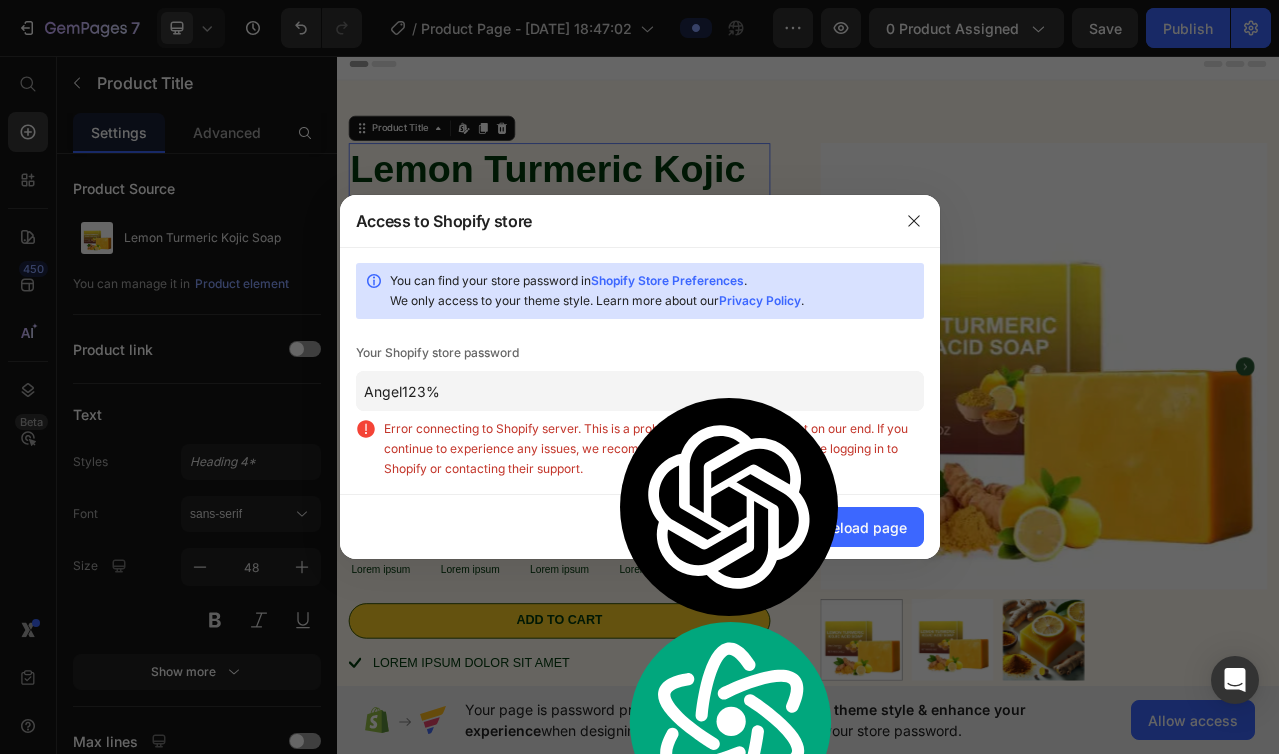 click 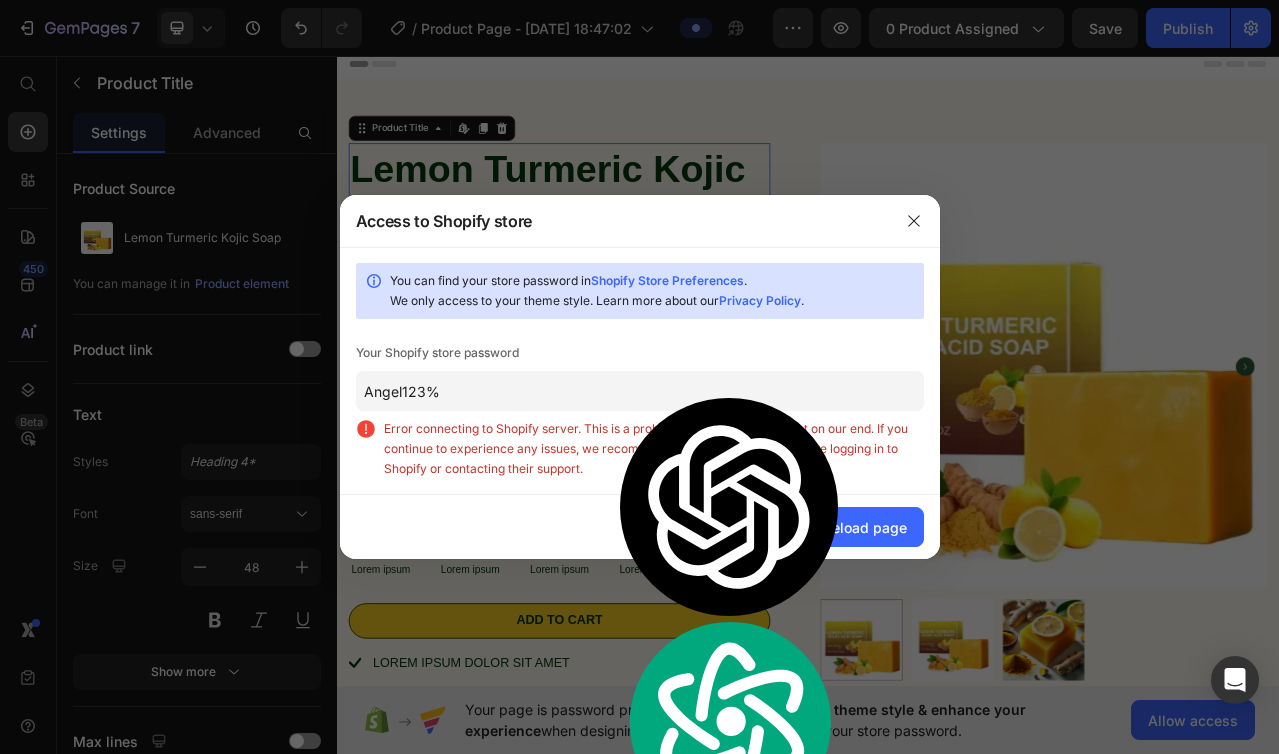 click on "Your Shopify store password" at bounding box center (640, 353) 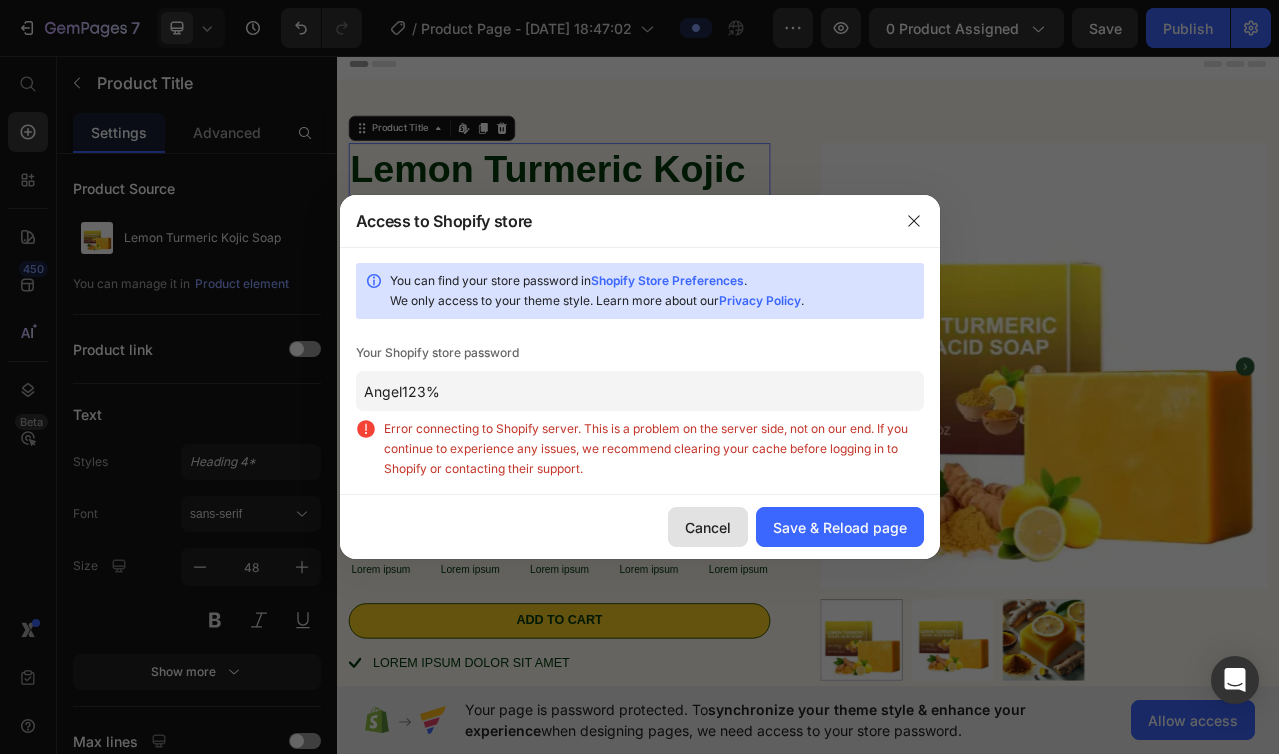 click on "Cancel" 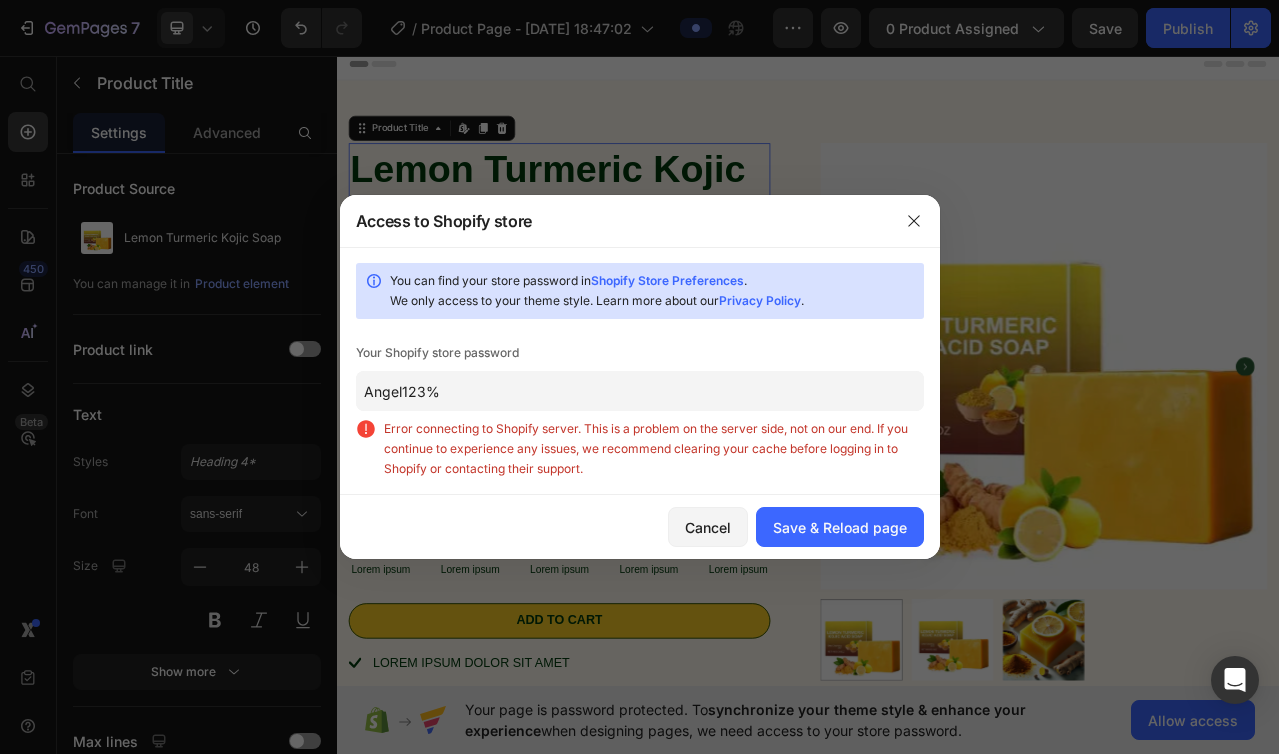 type 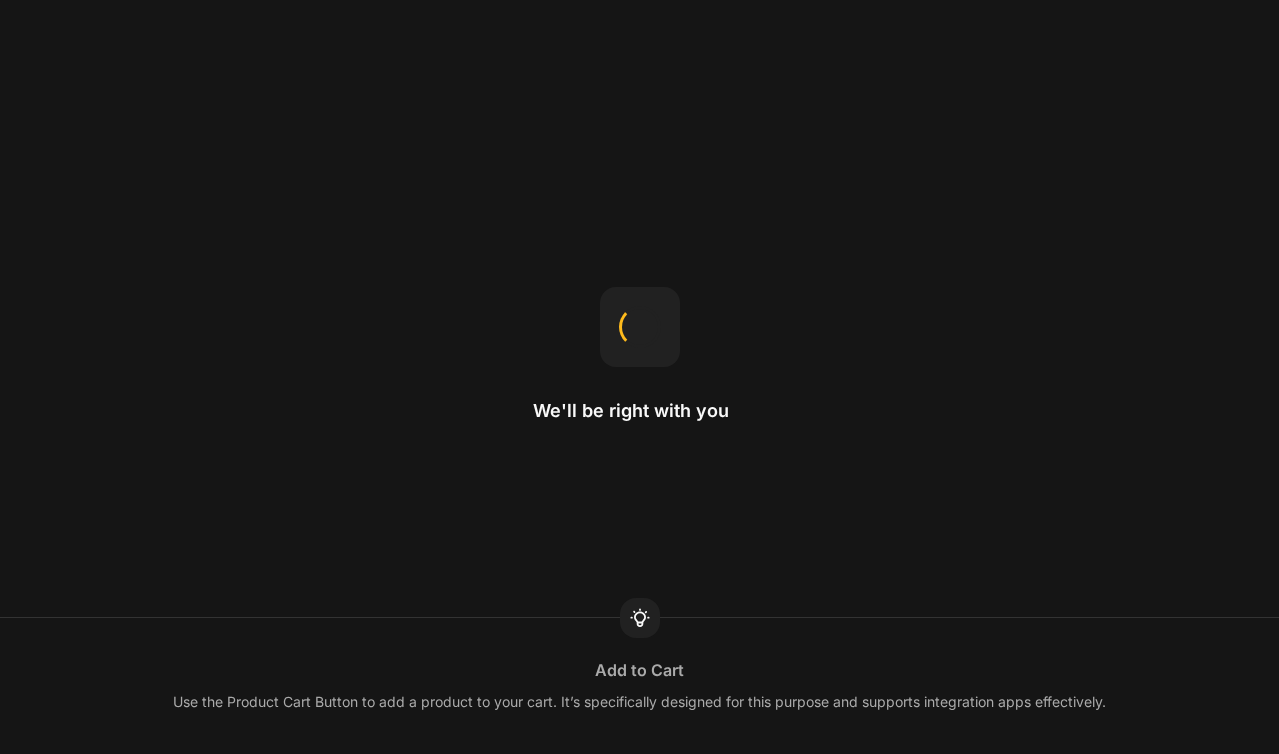 scroll, scrollTop: 0, scrollLeft: 0, axis: both 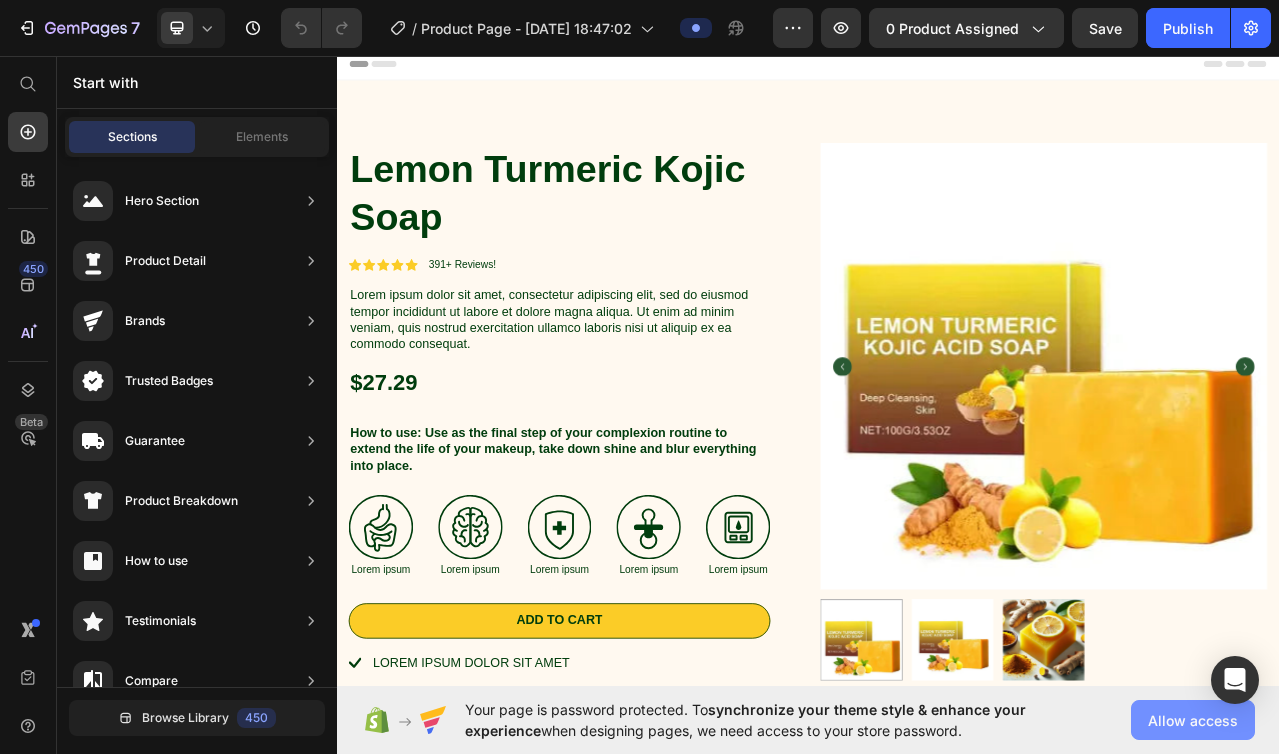 click on "Allow access" 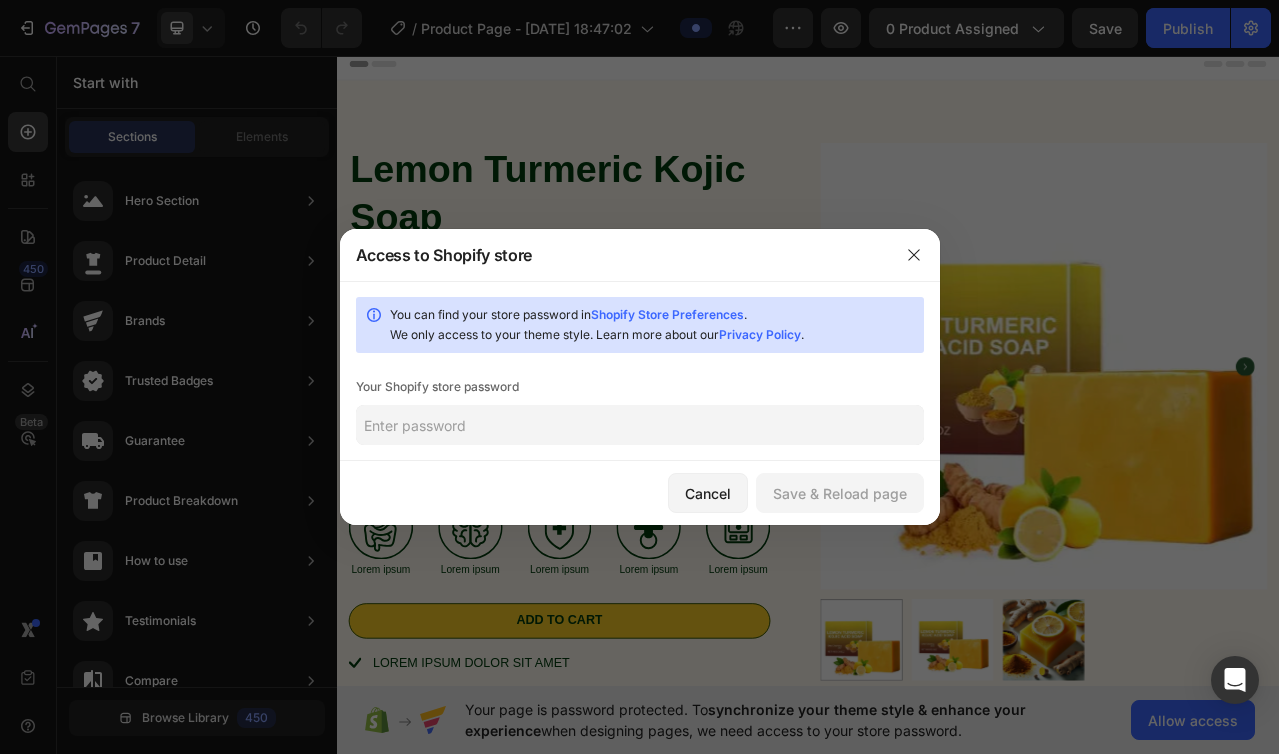 click 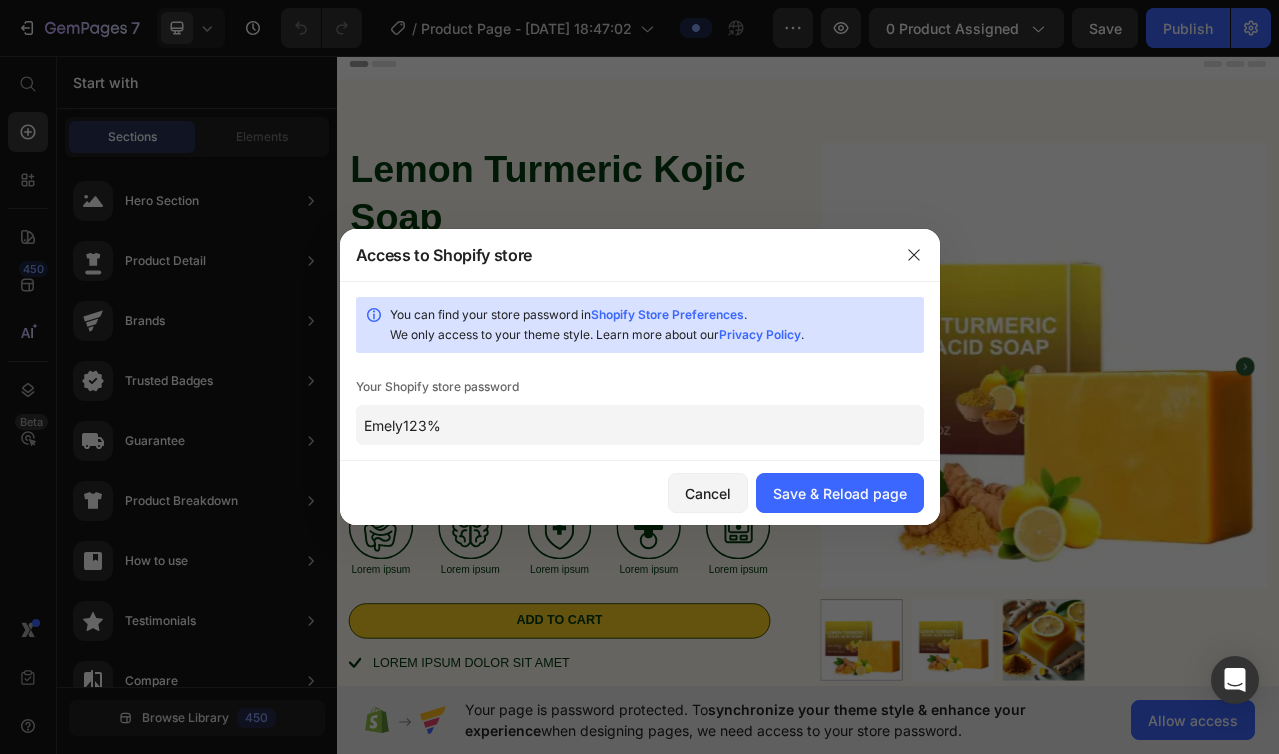 type on "Emely123%" 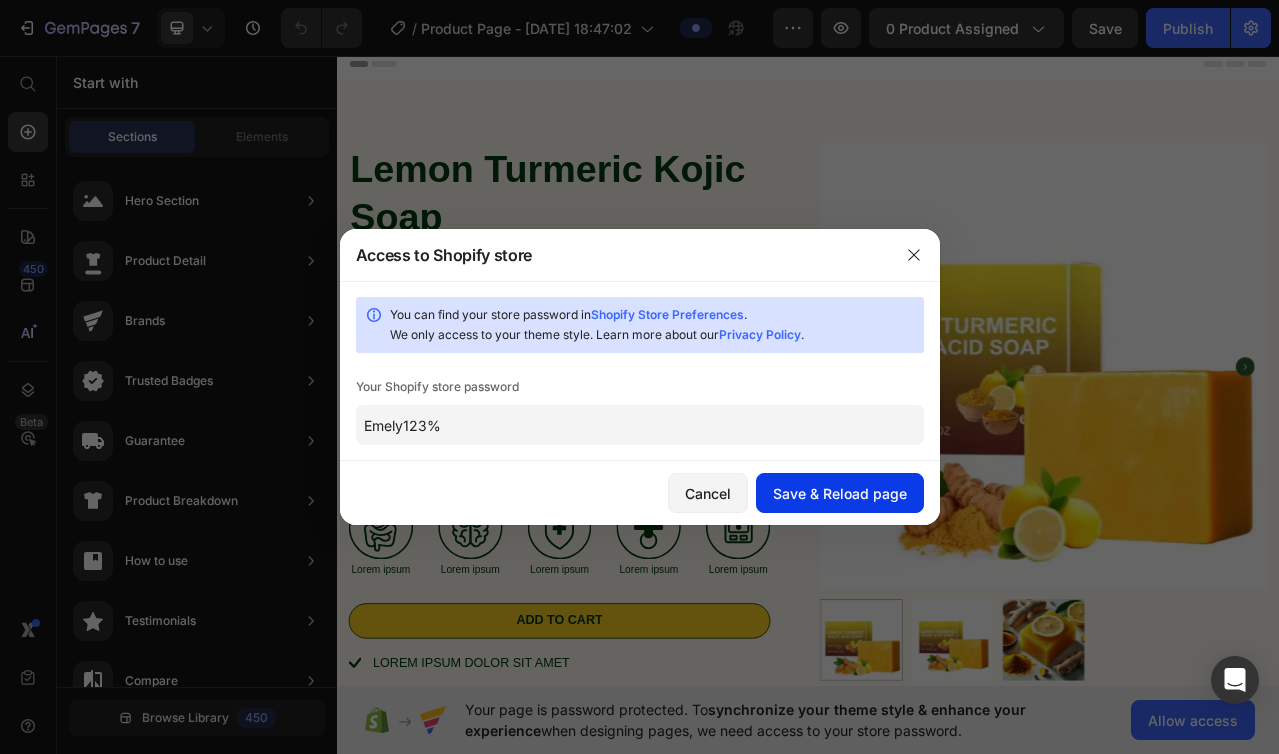 click on "Save & Reload page" at bounding box center (840, 493) 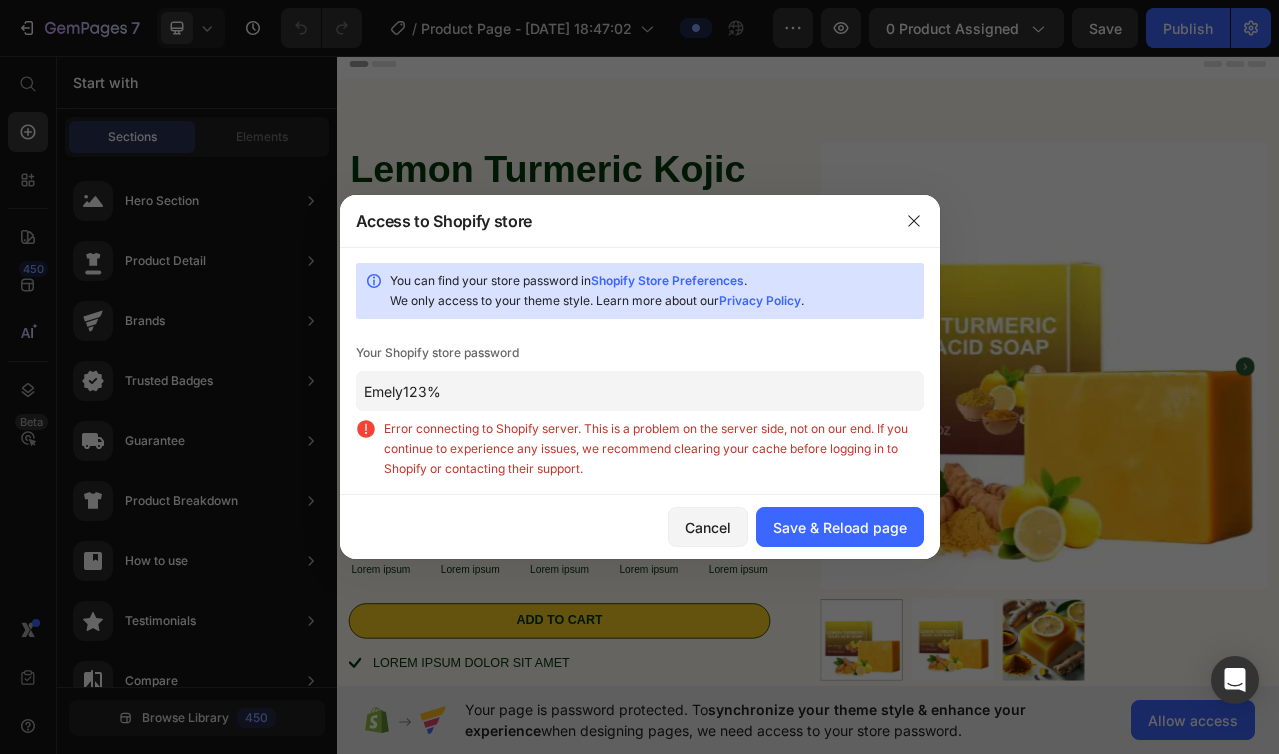 click on "Emely123%" 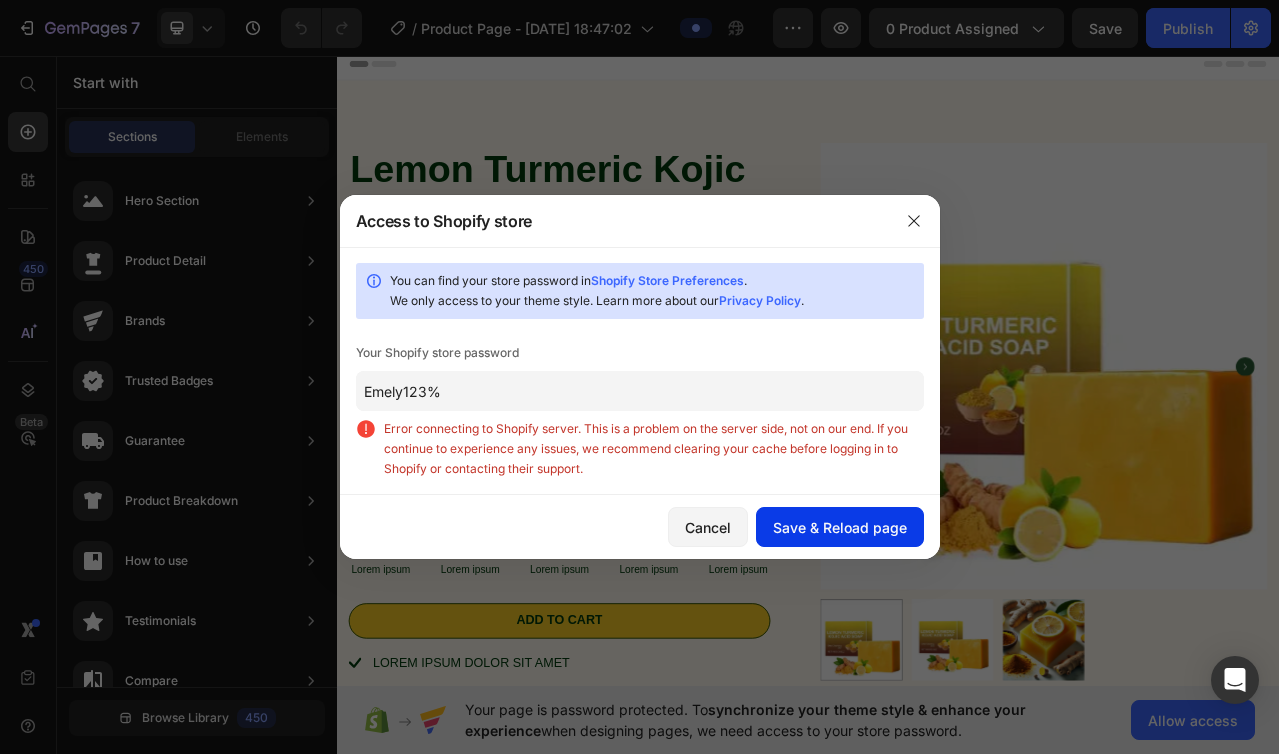 click on "Save & Reload page" at bounding box center (840, 527) 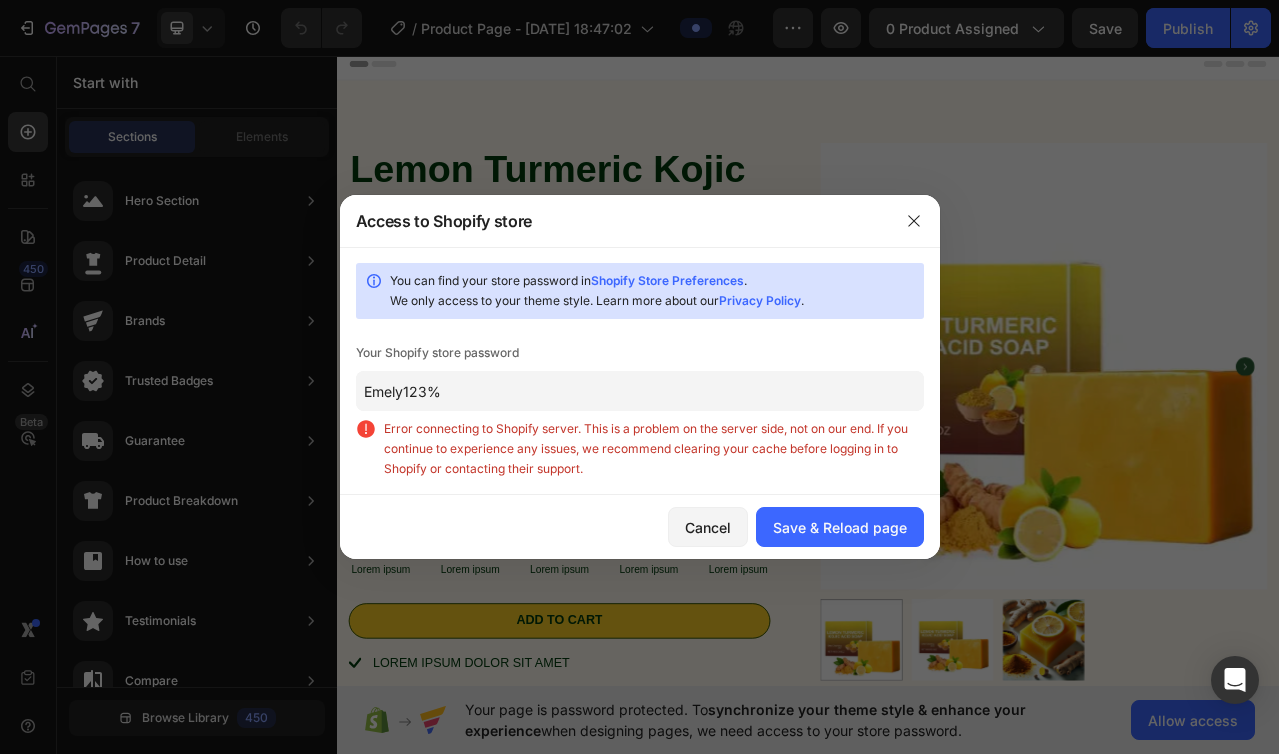 type 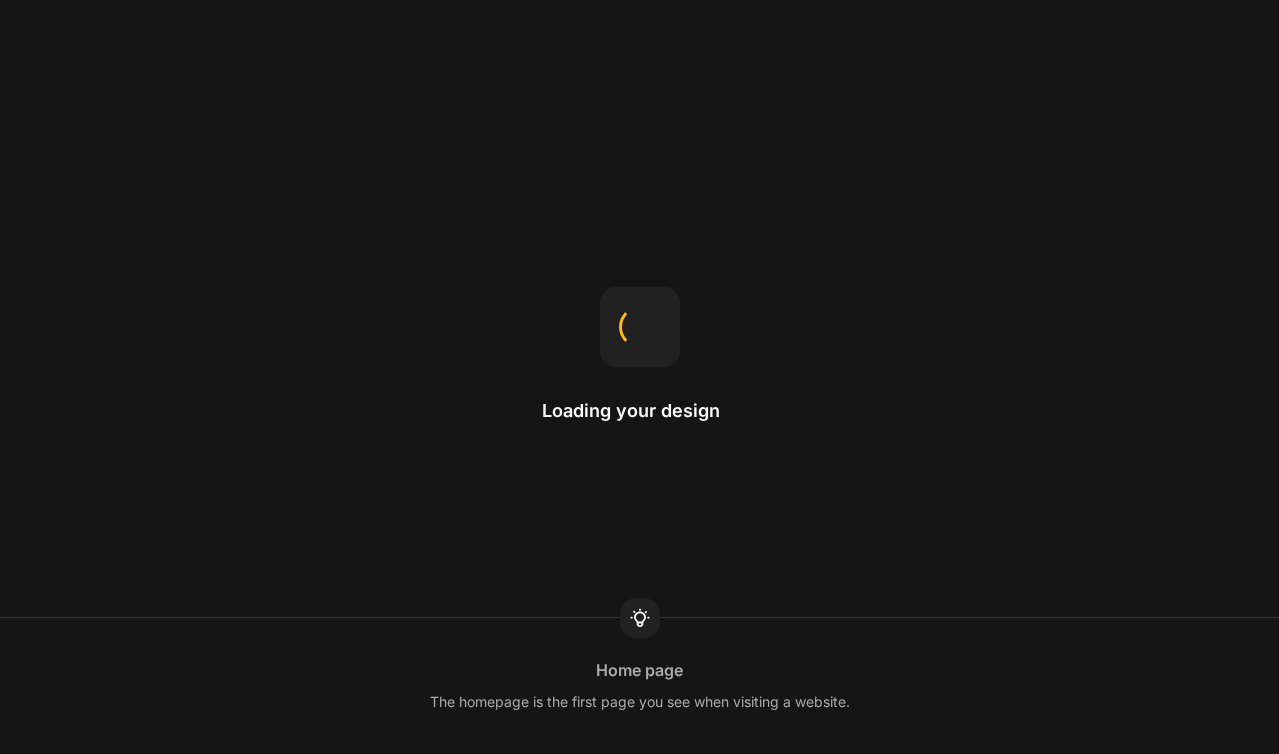 scroll, scrollTop: 0, scrollLeft: 0, axis: both 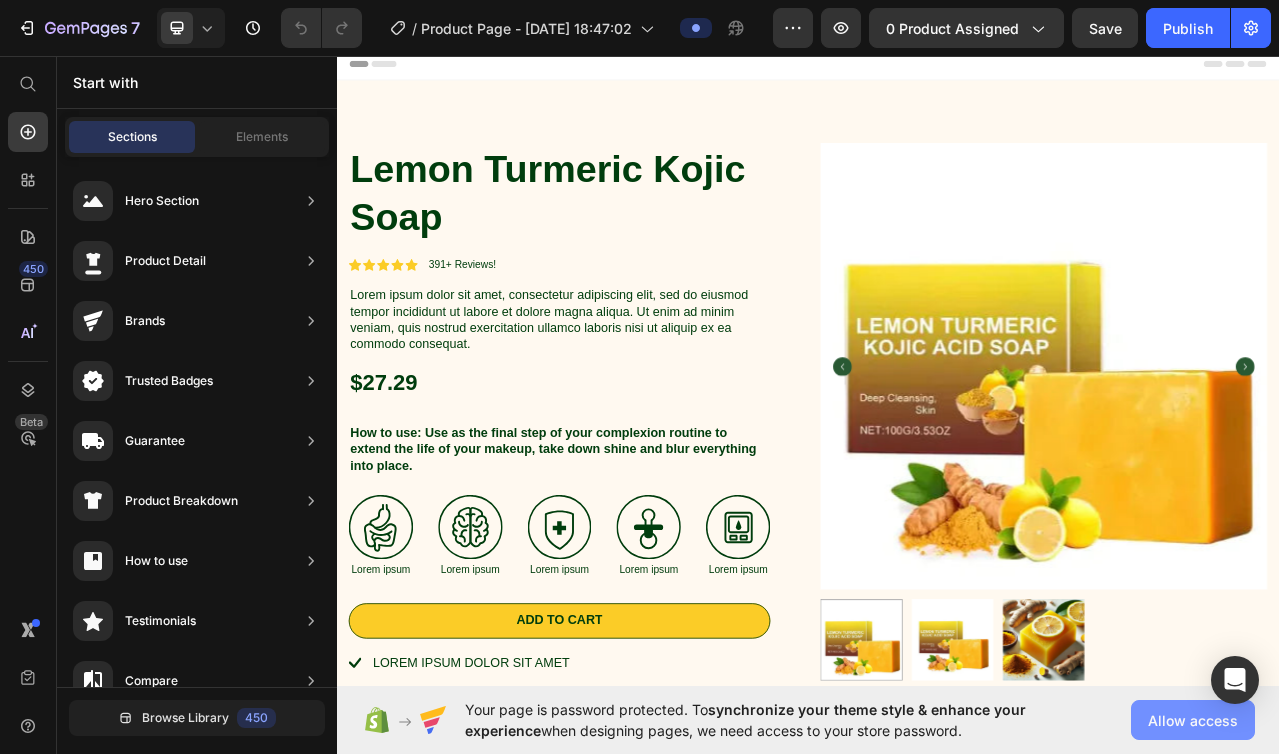 click on "Allow access" 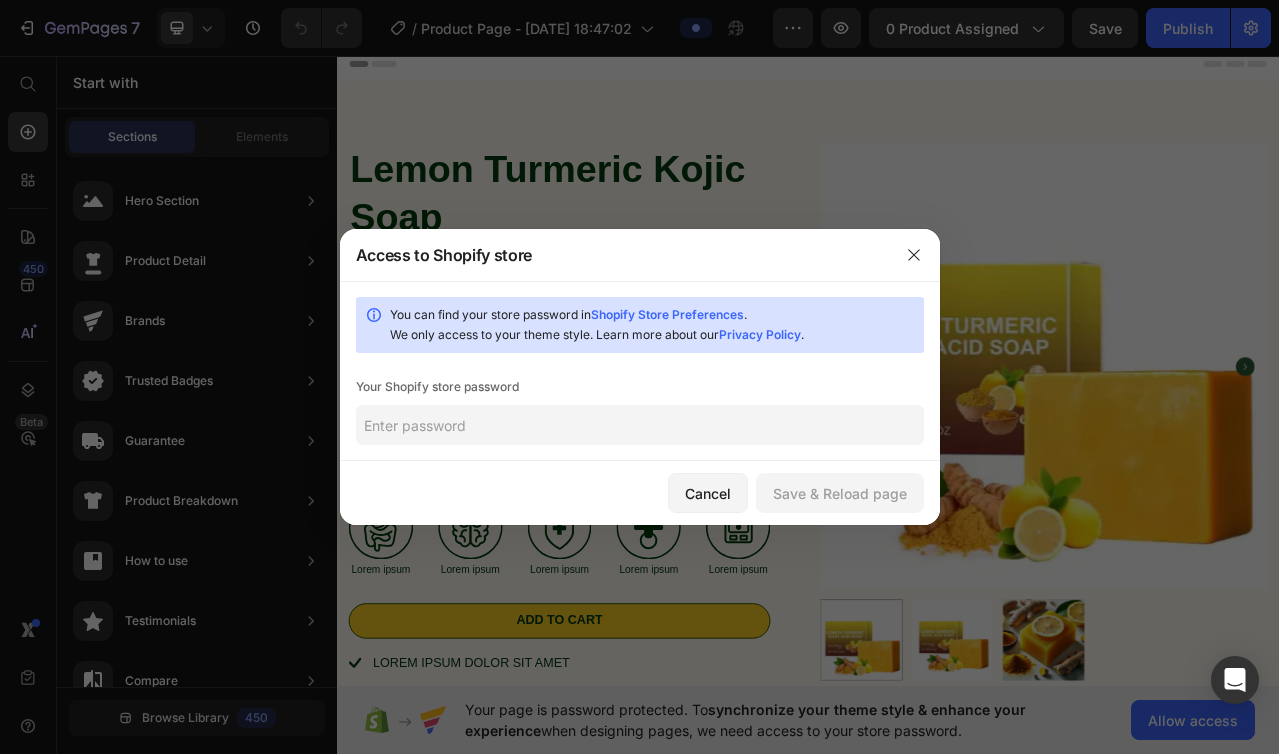 click 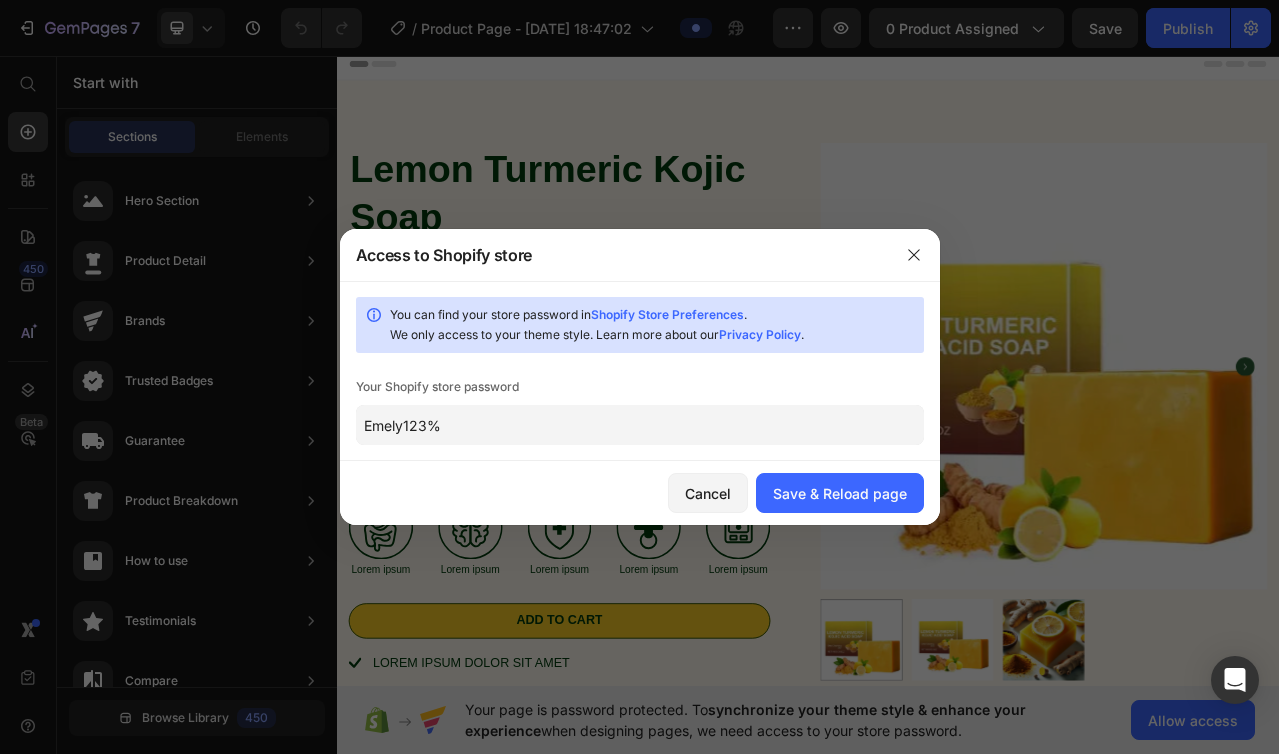 type on "Emely123%" 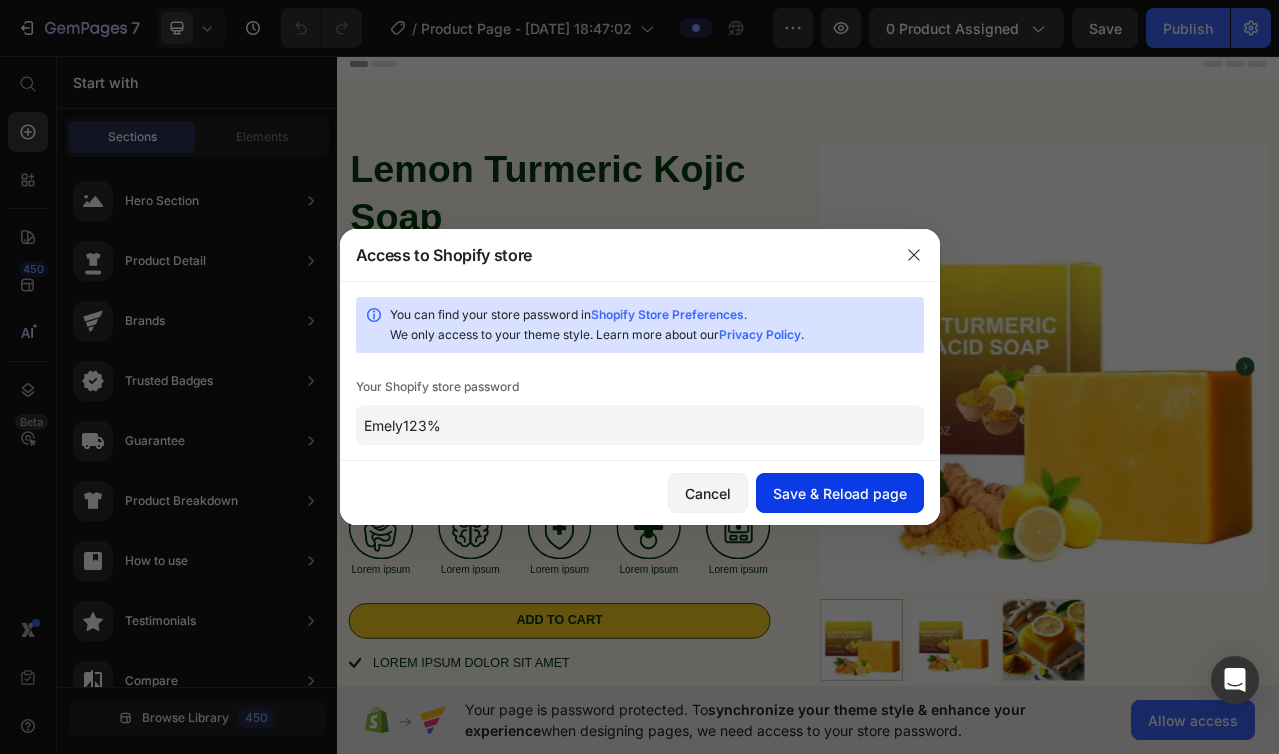 click on "Save & Reload page" 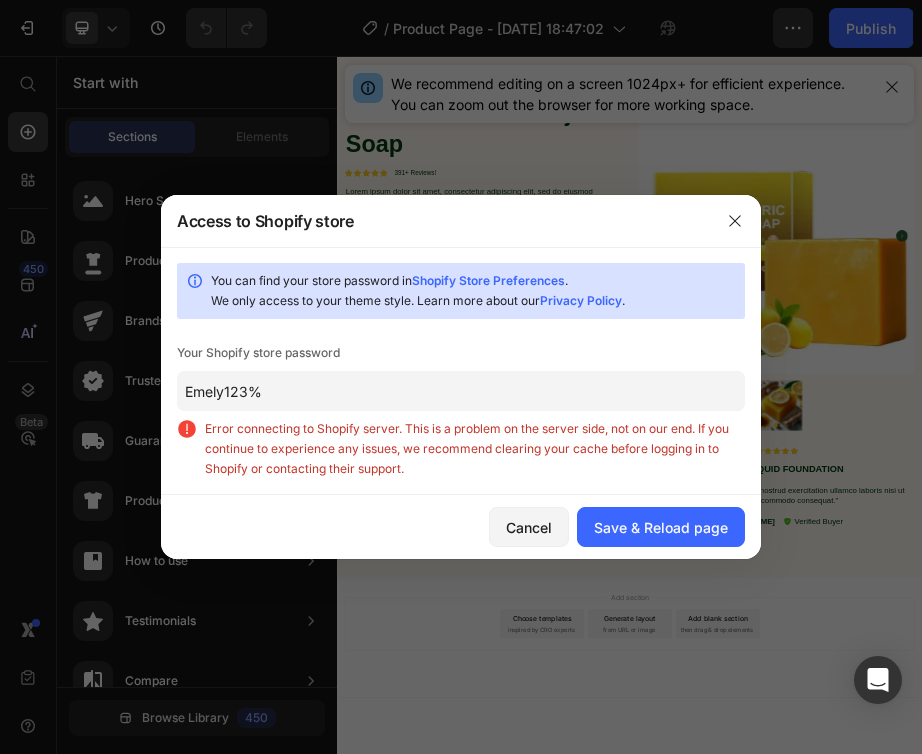 type 